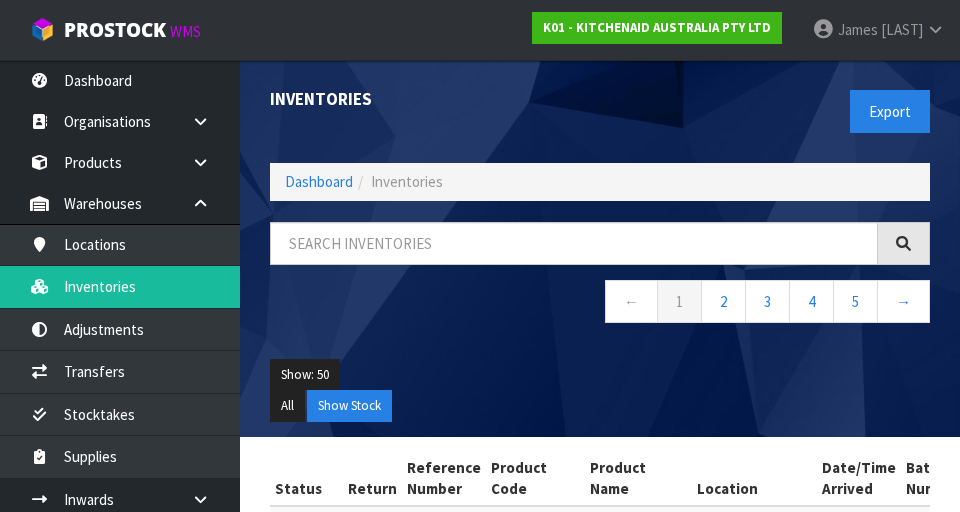 scroll, scrollTop: 9, scrollLeft: 0, axis: vertical 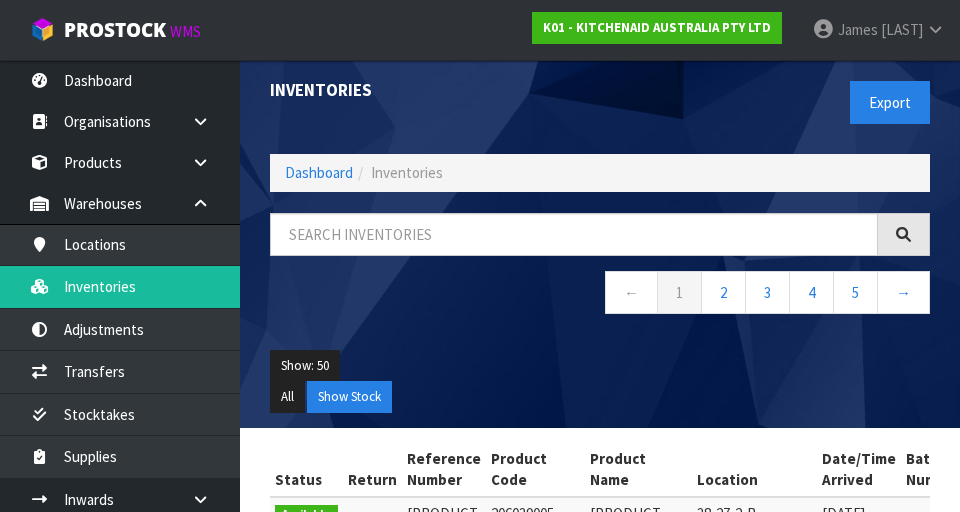 click at bounding box center (574, 234) 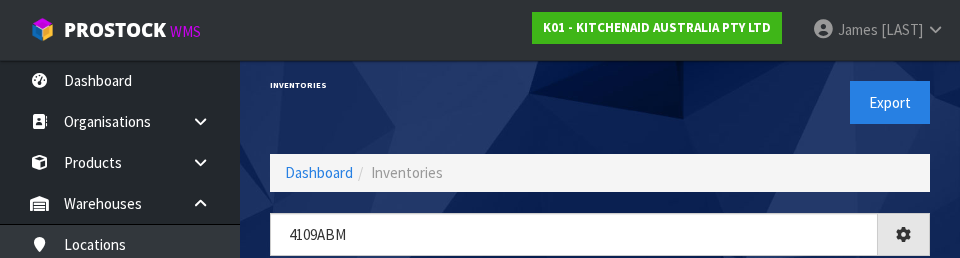 click on "Export" at bounding box center [772, 102] 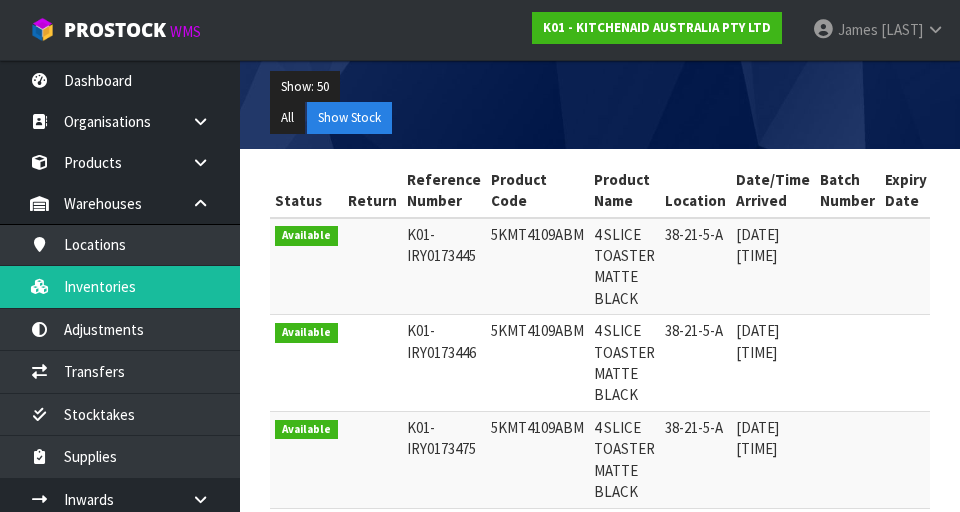 scroll, scrollTop: 288, scrollLeft: 0, axis: vertical 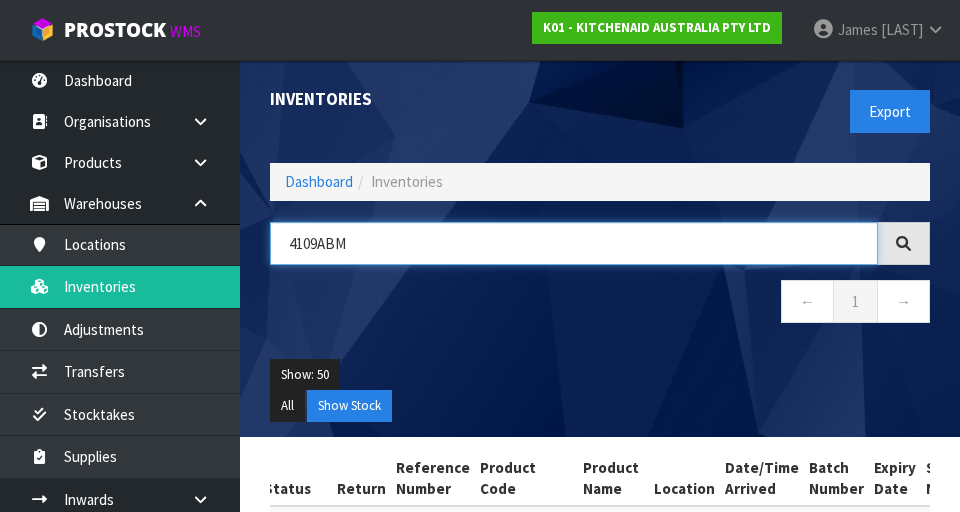 click on "4109ABM" at bounding box center (574, 243) 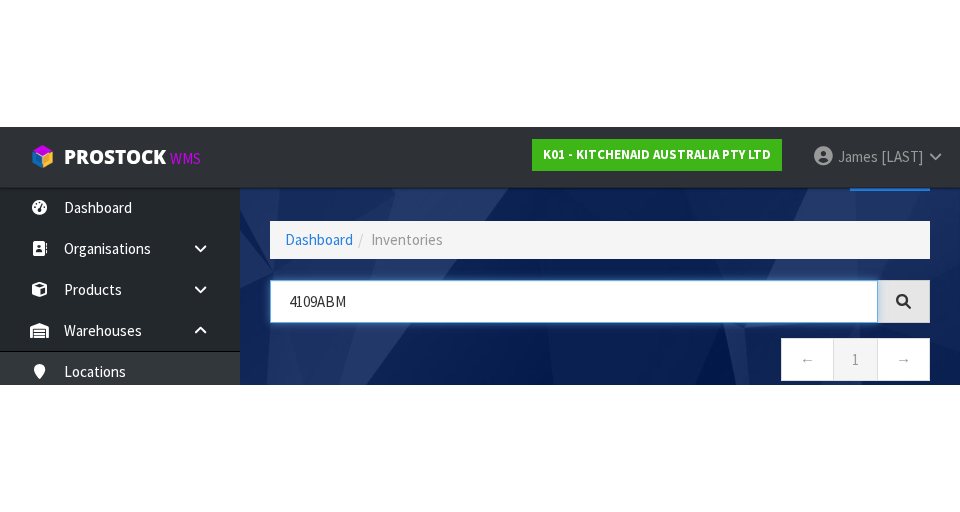 scroll, scrollTop: 114, scrollLeft: 0, axis: vertical 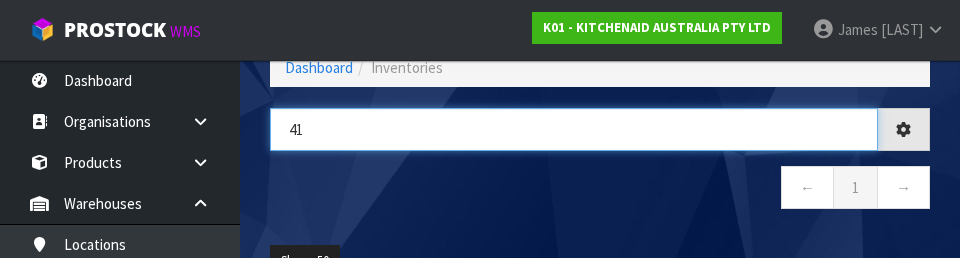 type on "4" 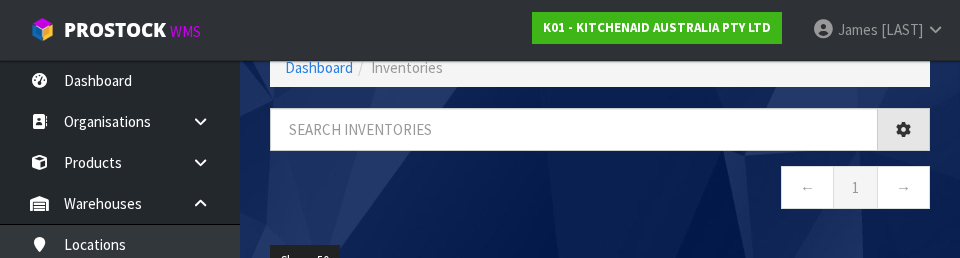 click on "←
1
→" at bounding box center [600, 190] 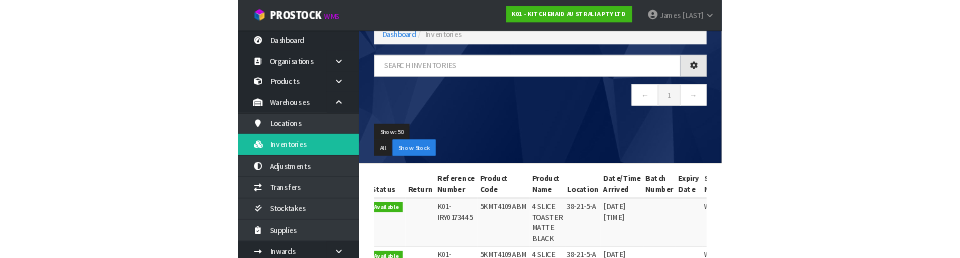 scroll, scrollTop: 0, scrollLeft: 0, axis: both 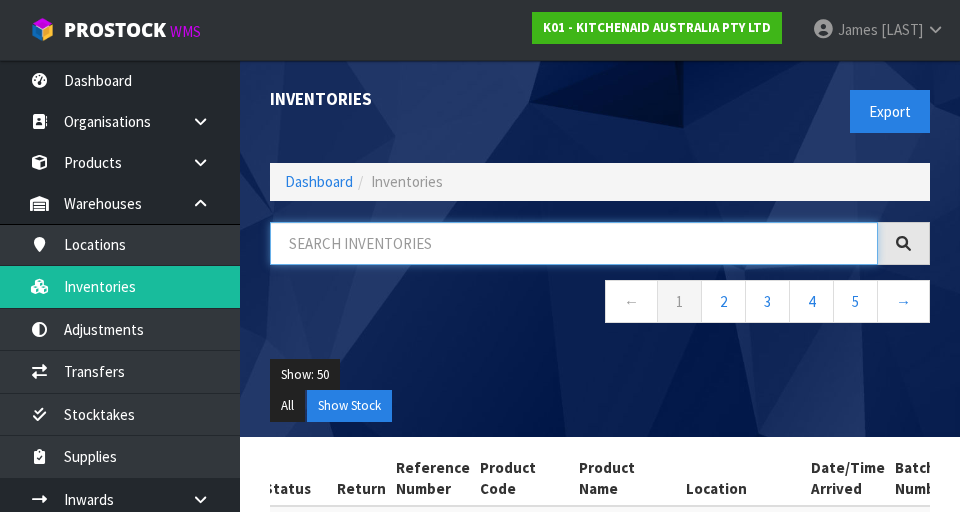 click at bounding box center (574, 243) 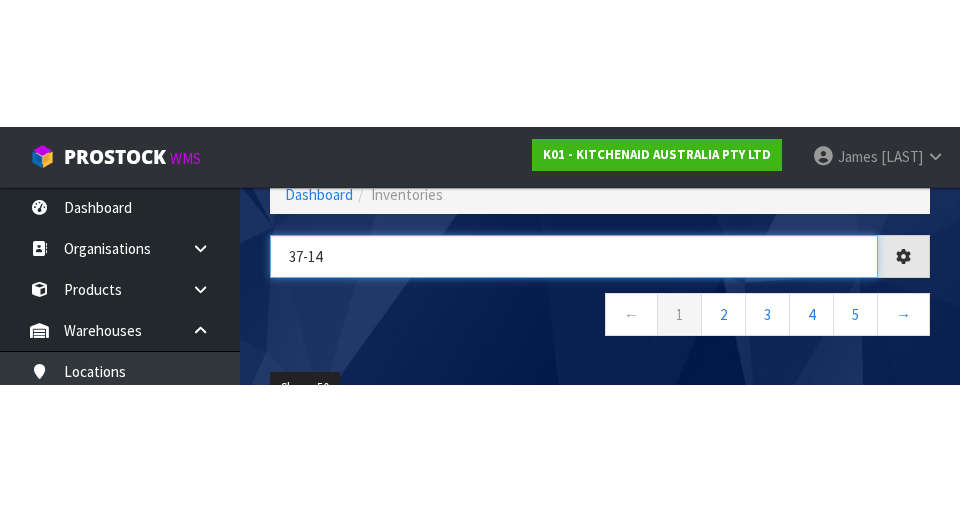 scroll, scrollTop: 0, scrollLeft: 0, axis: both 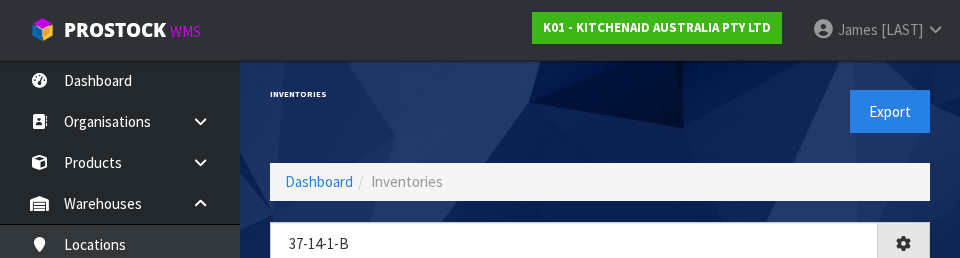 click on "Export" at bounding box center [772, 111] 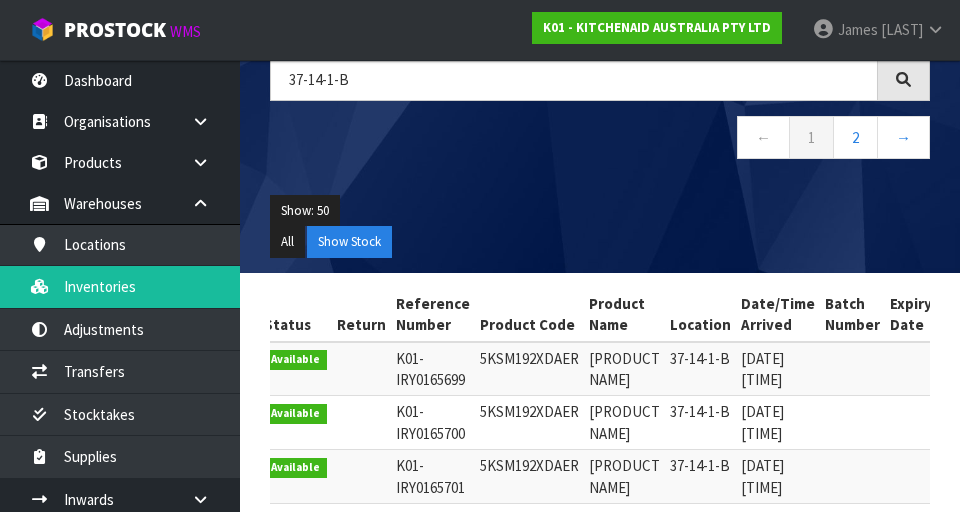 scroll, scrollTop: 351, scrollLeft: 0, axis: vertical 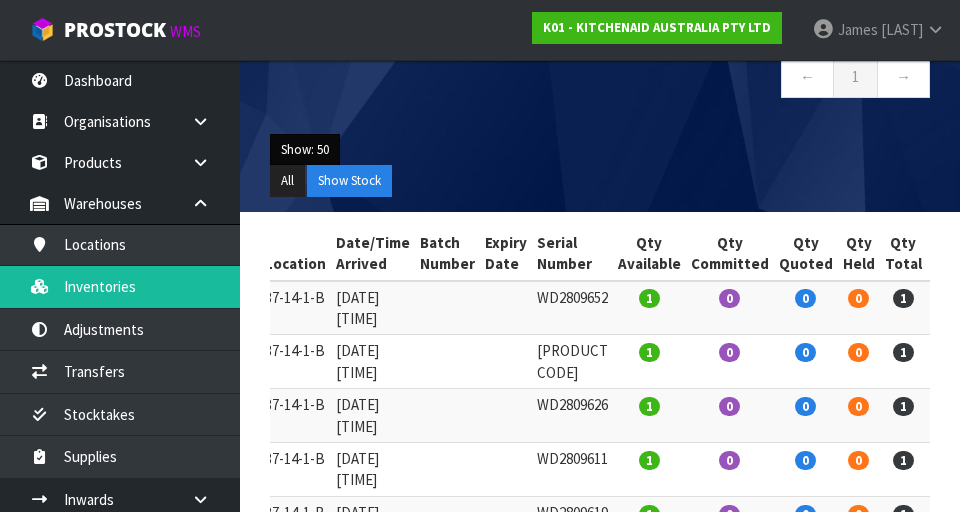 click on "Show: 50" at bounding box center [305, 150] 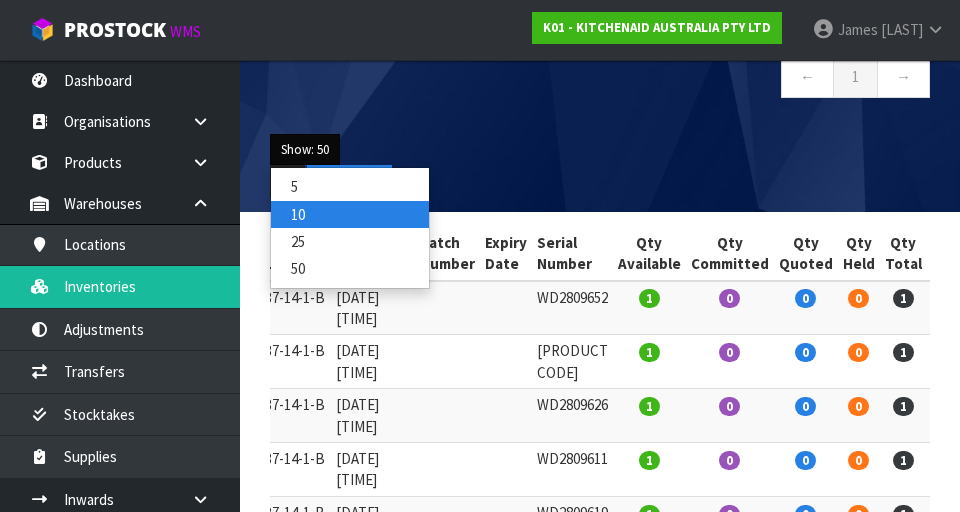 click on "10" at bounding box center (350, 214) 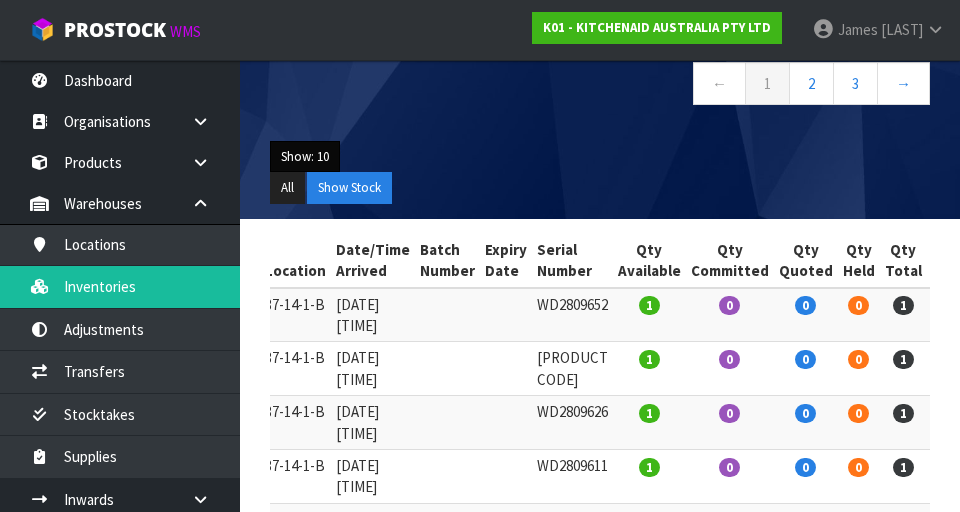 scroll, scrollTop: 218, scrollLeft: 0, axis: vertical 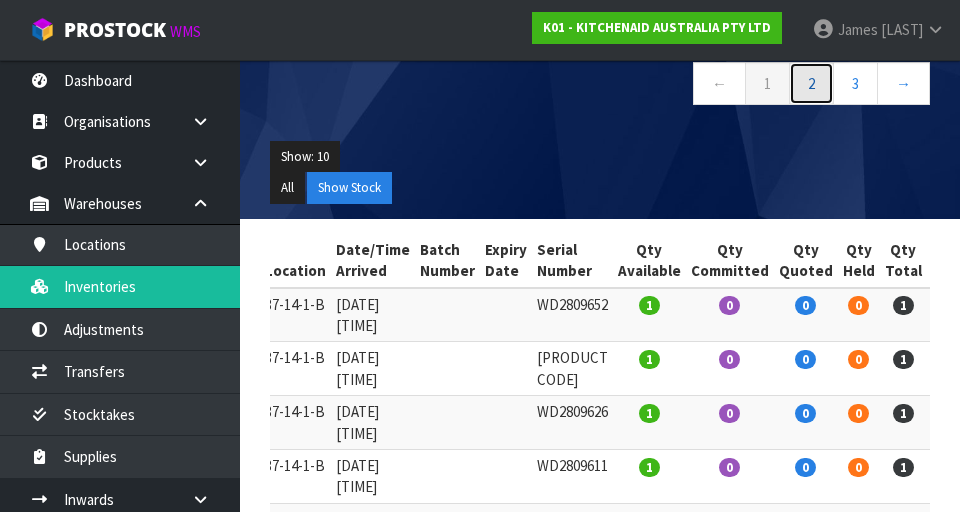 click on "2" at bounding box center [811, 83] 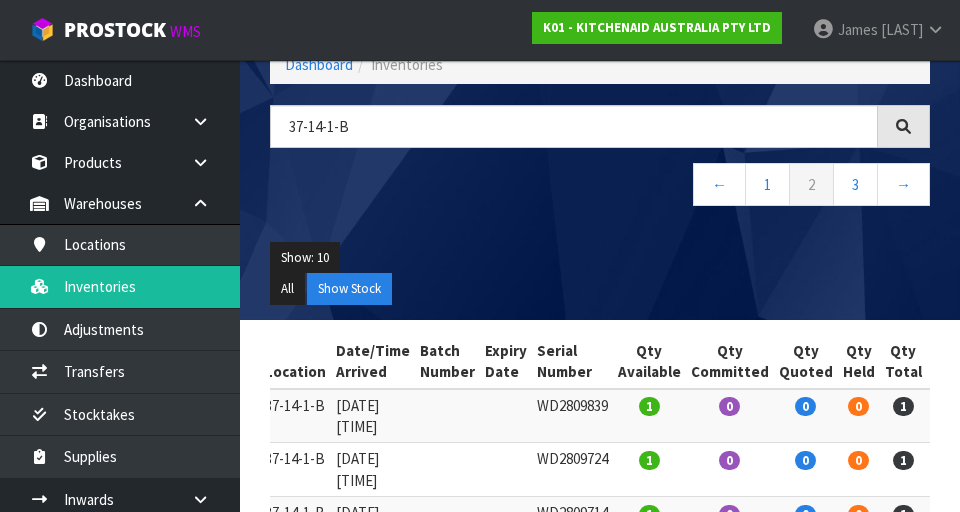 scroll, scrollTop: 123, scrollLeft: 0, axis: vertical 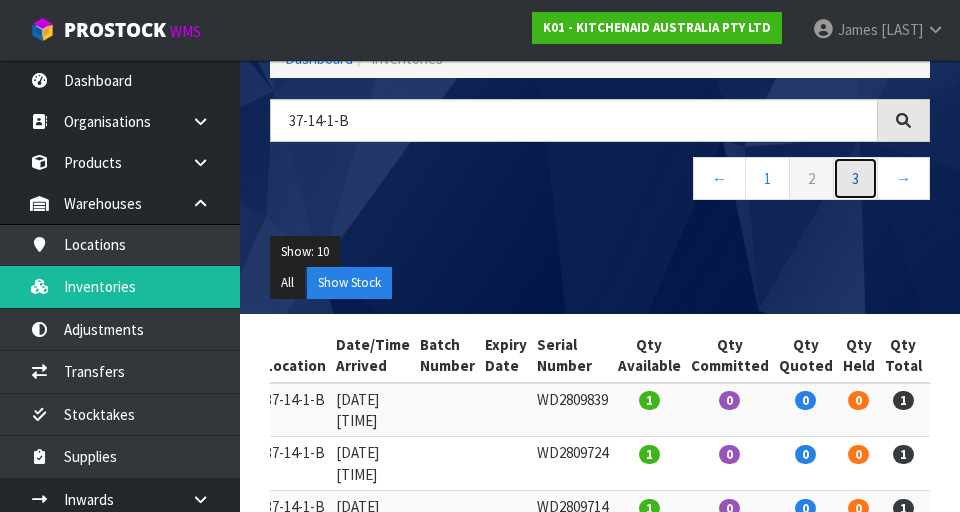 click on "3" at bounding box center [855, 178] 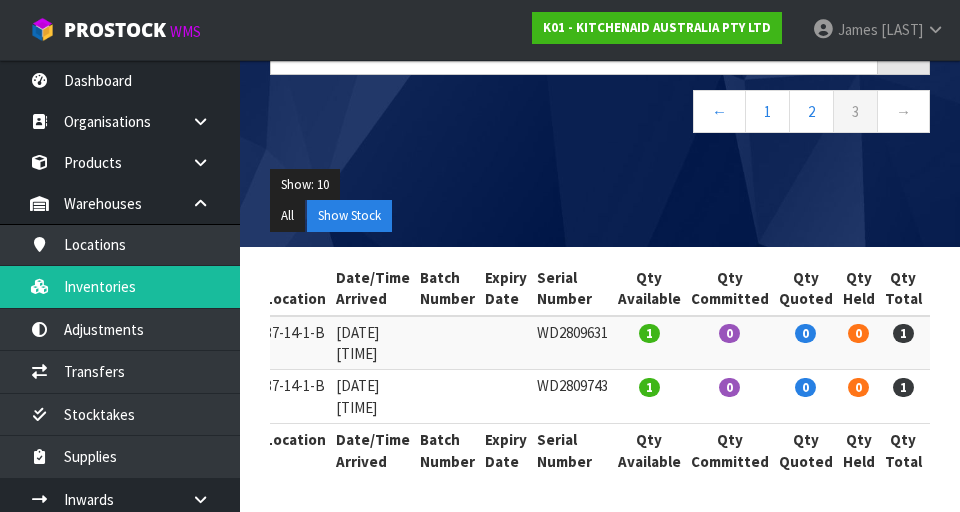 scroll, scrollTop: 277, scrollLeft: 0, axis: vertical 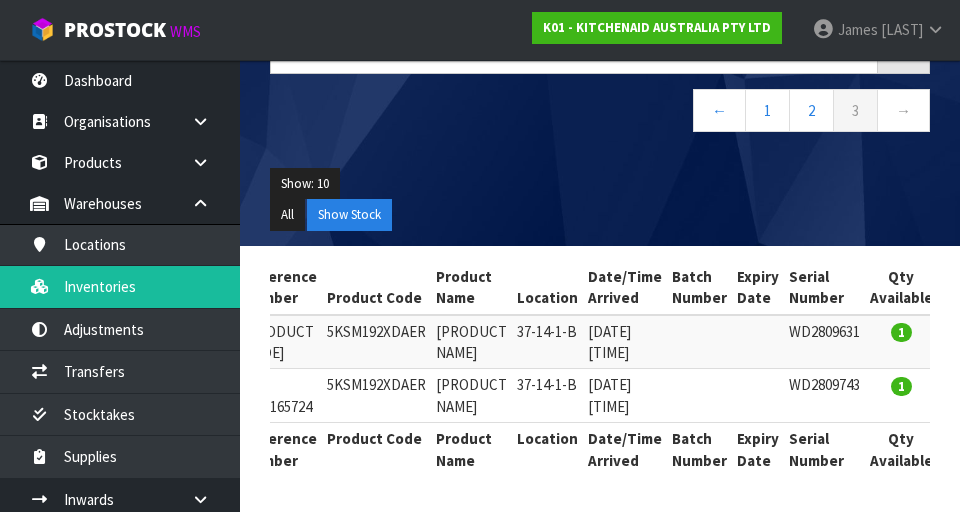 copy on "5KSM192XDAER" 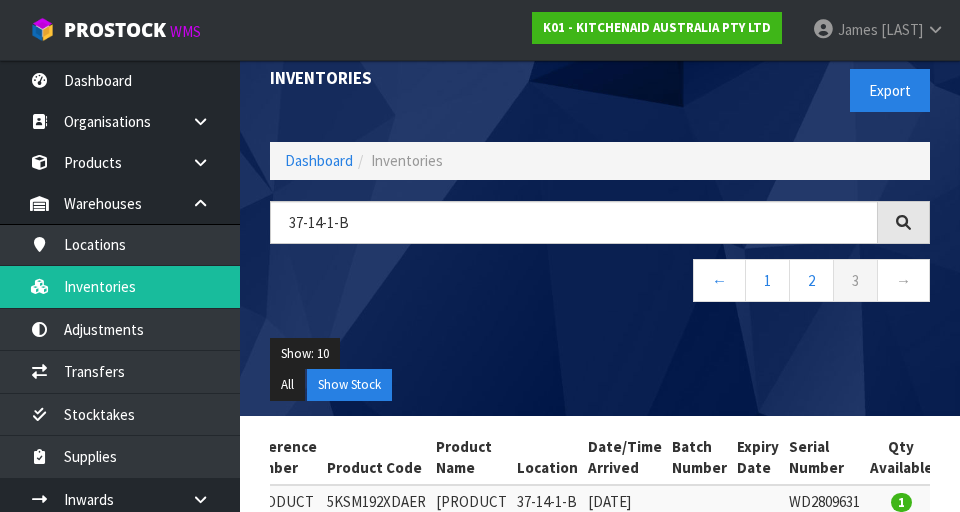 scroll, scrollTop: 11, scrollLeft: 0, axis: vertical 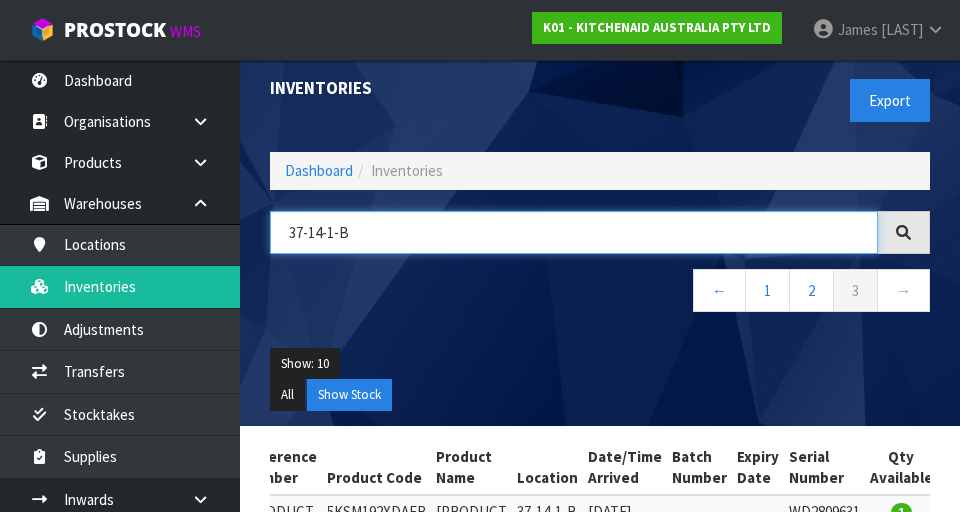 click on "37-14-1-B" at bounding box center (574, 232) 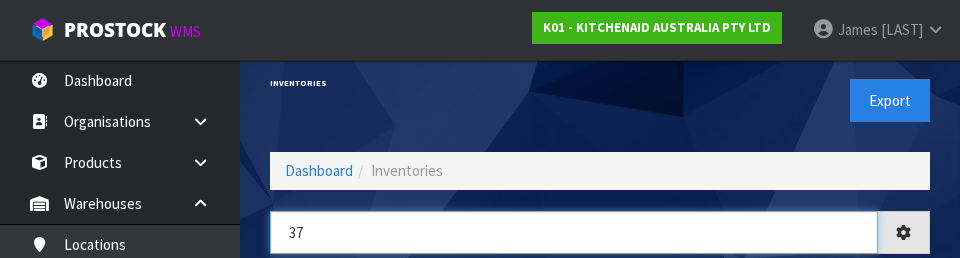 type on "3" 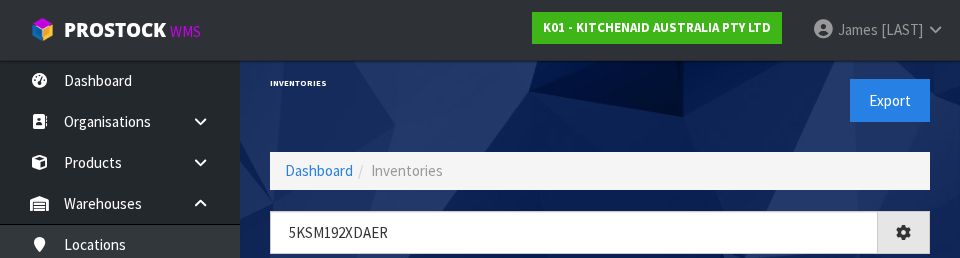 click on "Export" at bounding box center [772, 100] 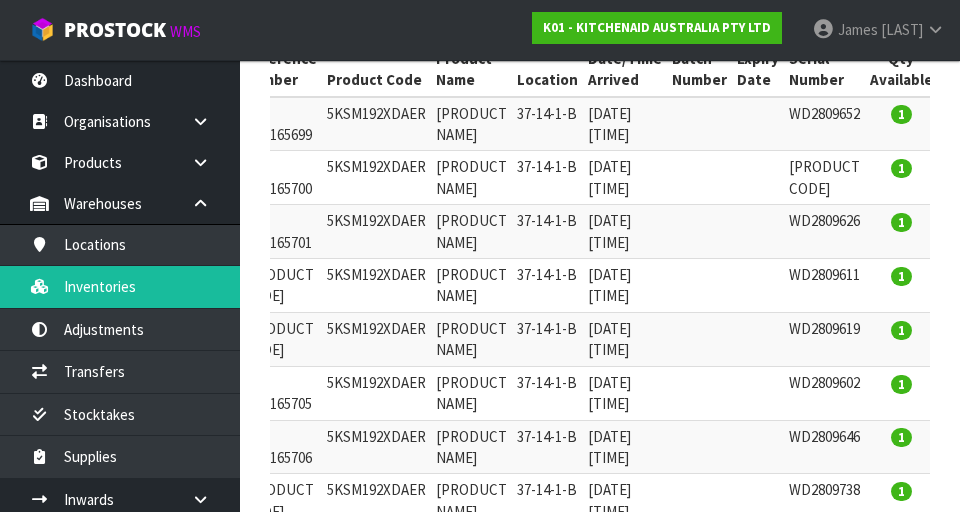 scroll, scrollTop: 418, scrollLeft: 0, axis: vertical 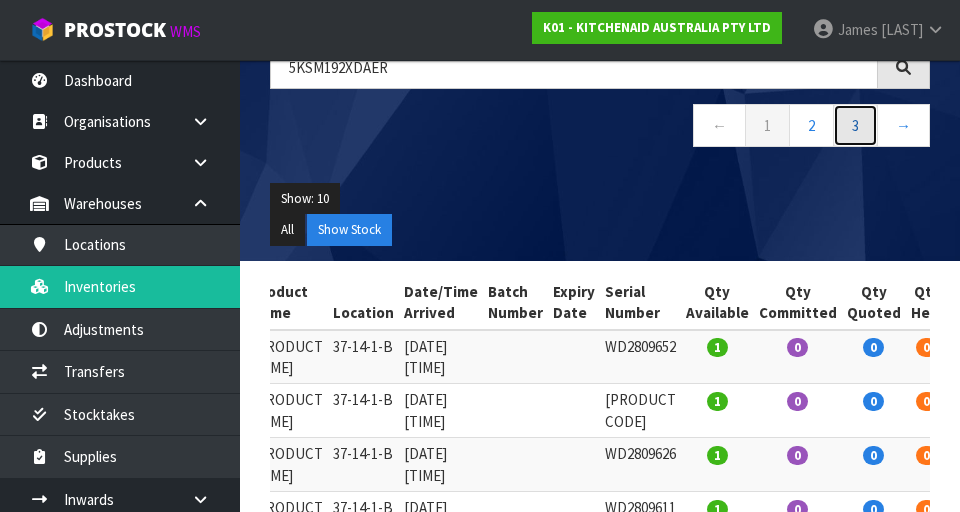 click on "3" at bounding box center [855, 125] 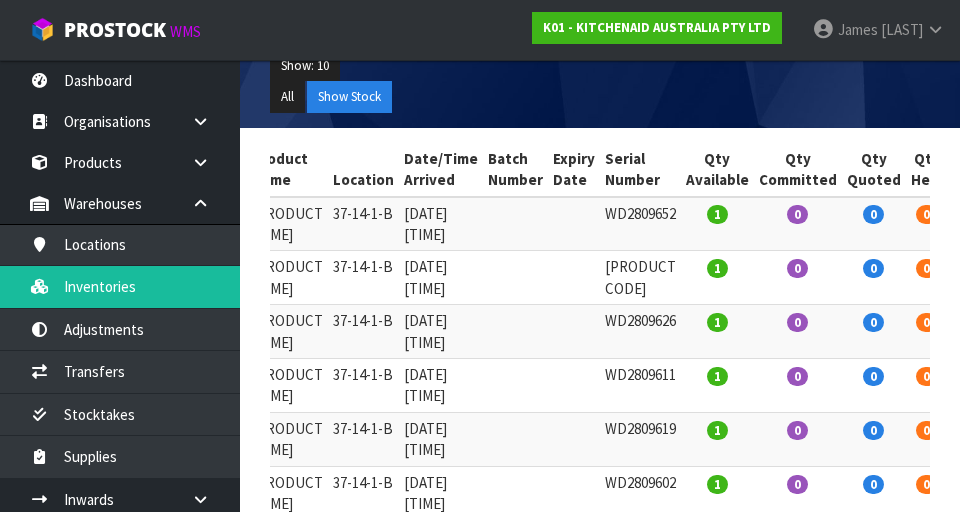 scroll, scrollTop: 277, scrollLeft: 0, axis: vertical 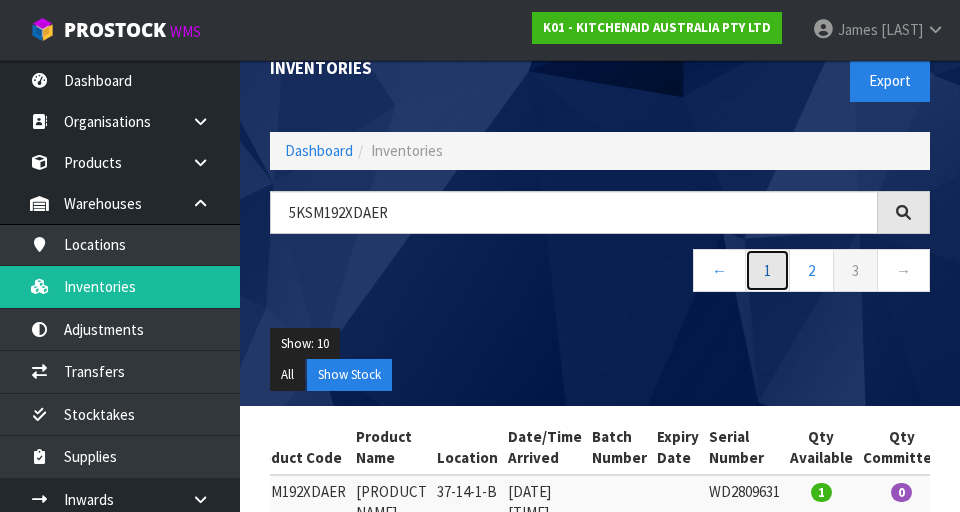 click on "1" at bounding box center (767, 270) 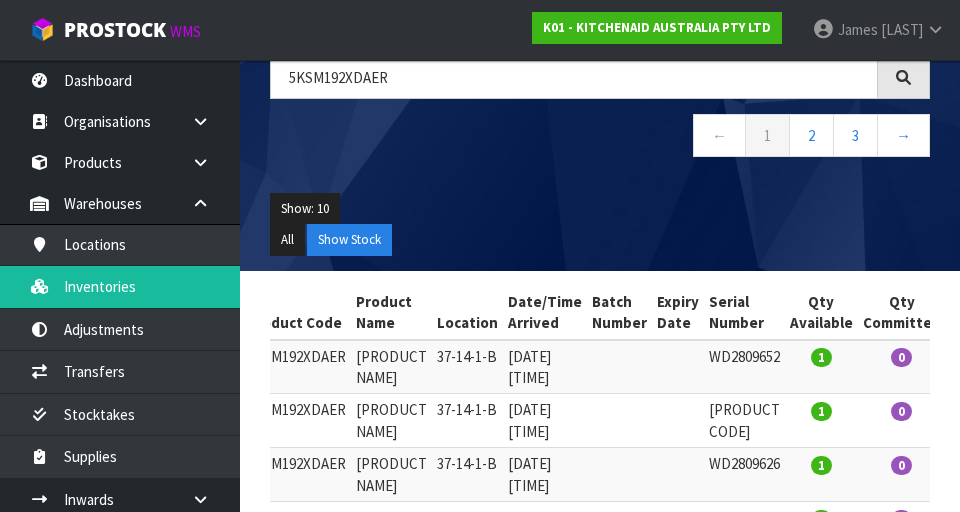 scroll, scrollTop: 169, scrollLeft: 0, axis: vertical 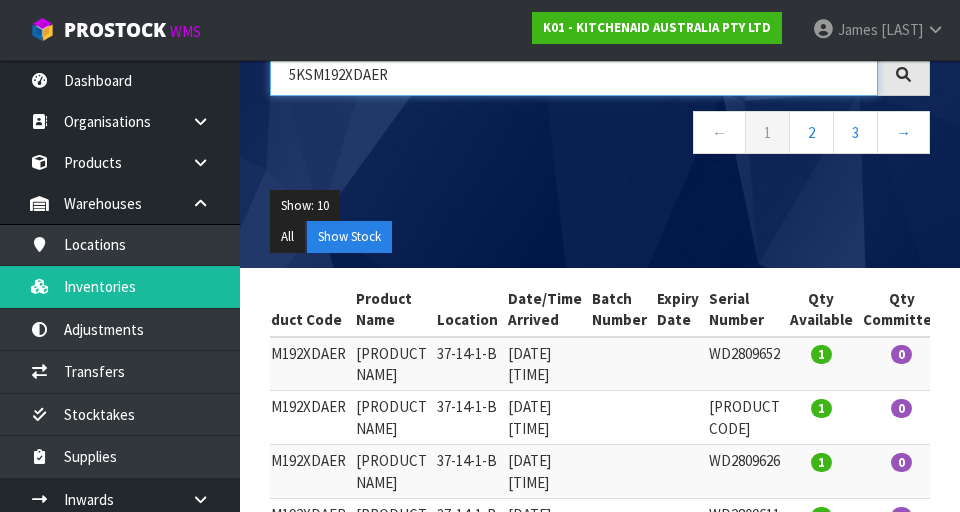 click on "5KSM192XDAER" at bounding box center (574, 74) 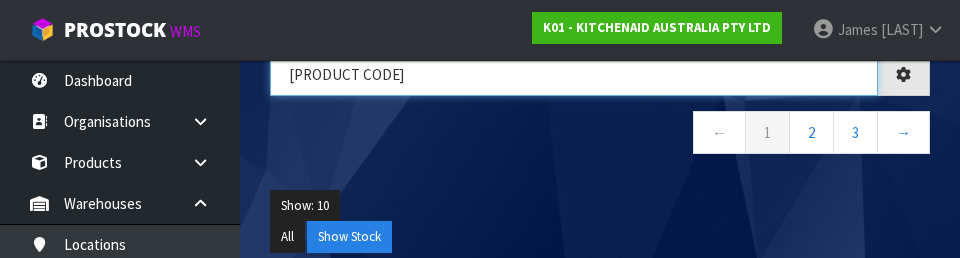 type on "5K" 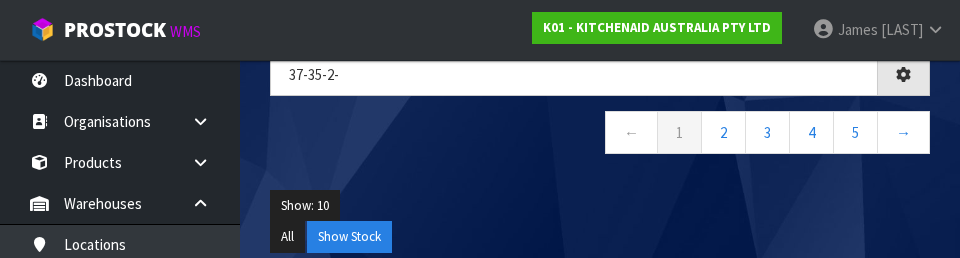 click on "[PRODUCT CODE]
←
1 2 3 4 5
→" at bounding box center [600, 114] 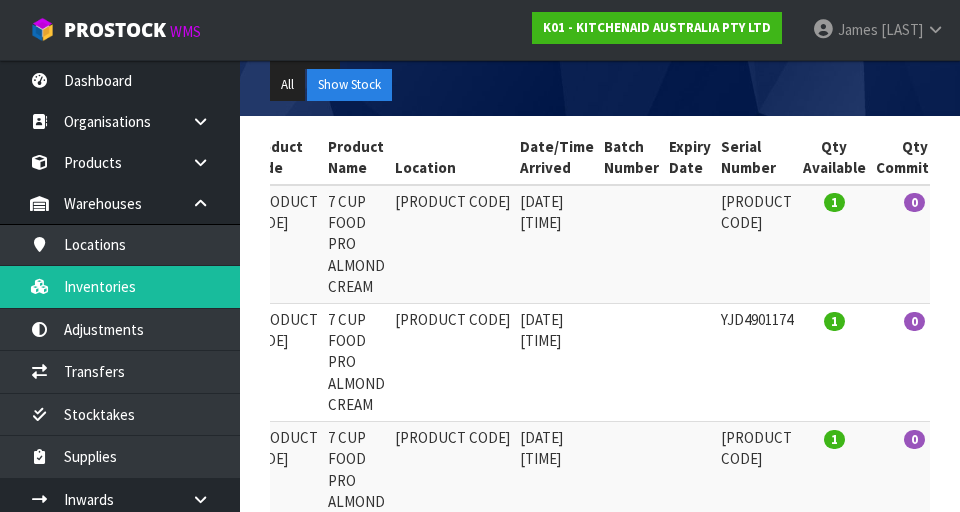 scroll, scrollTop: 332, scrollLeft: 0, axis: vertical 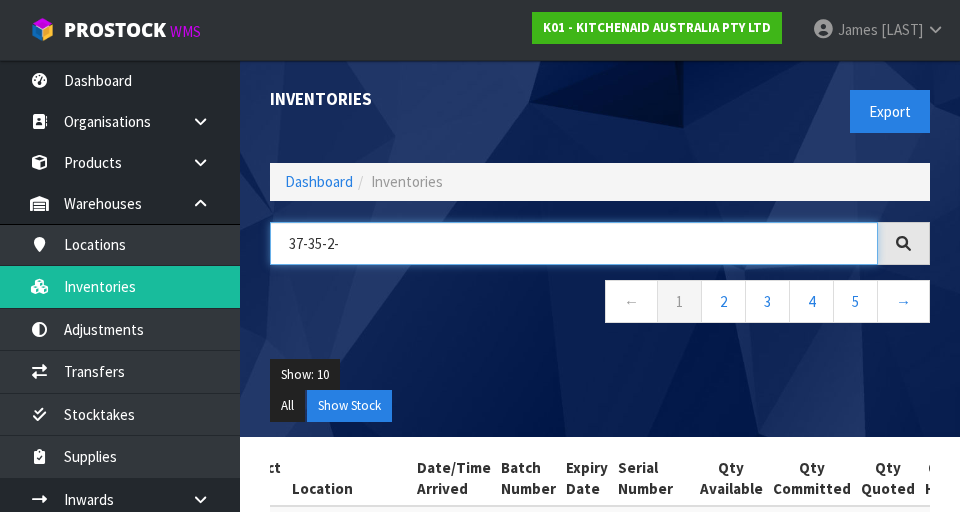 click on "37-35-2-" at bounding box center [574, 243] 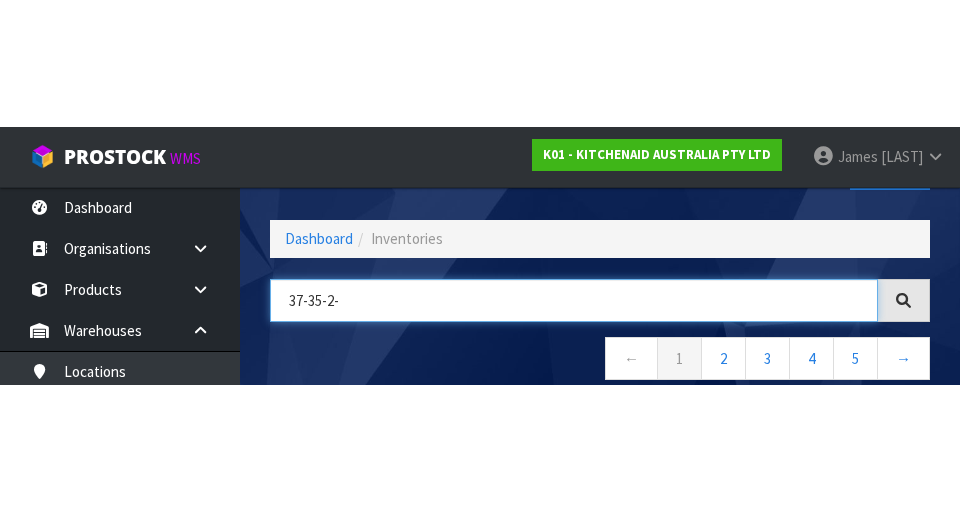 scroll, scrollTop: 114, scrollLeft: 0, axis: vertical 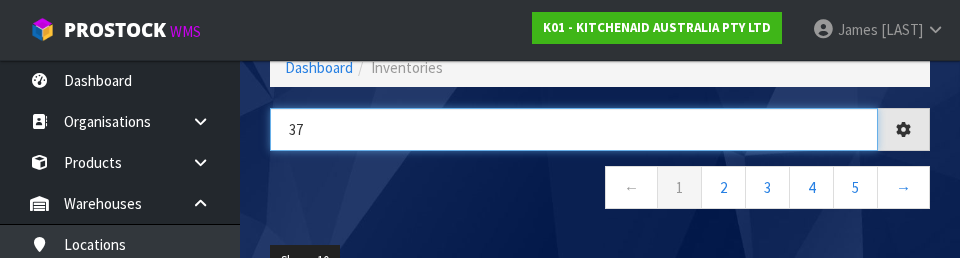 type on "3" 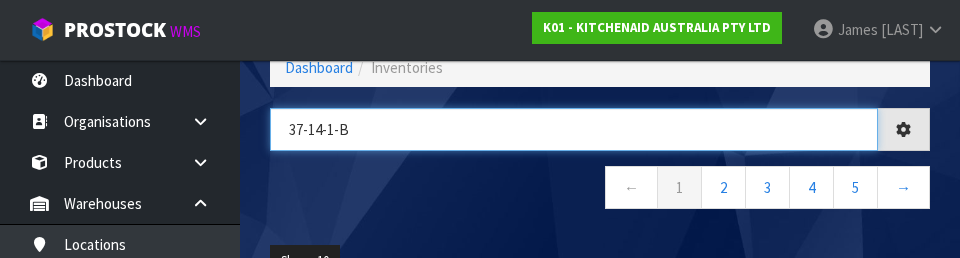 type on "37-14-1-B" 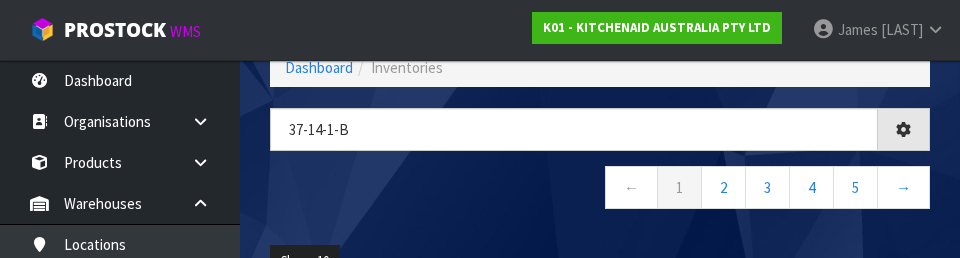 click on "←
1 2 3 4 5
→" at bounding box center [600, 190] 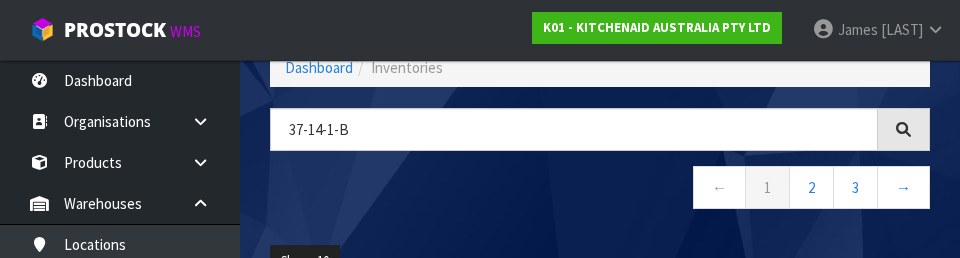 click on "←
1 2 3
→" at bounding box center (600, 190) 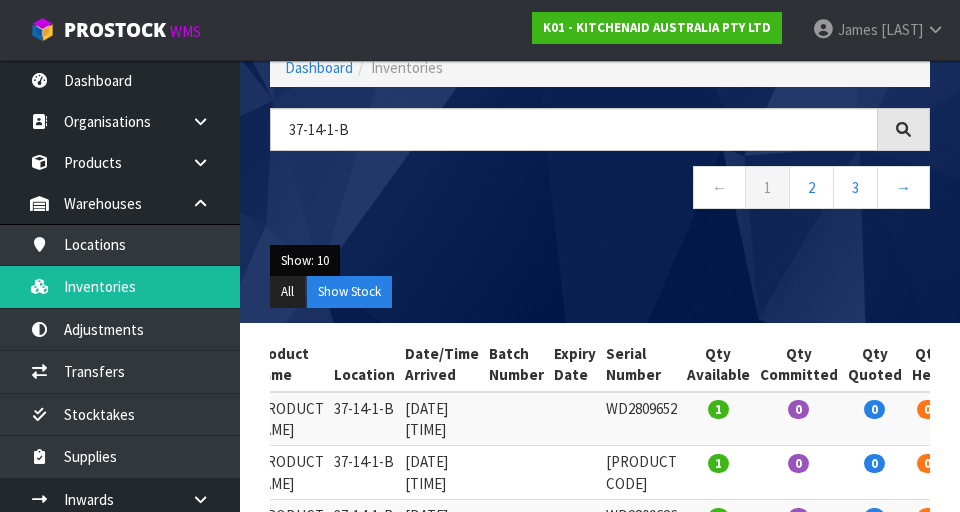 click on "Show: 10" at bounding box center (305, 261) 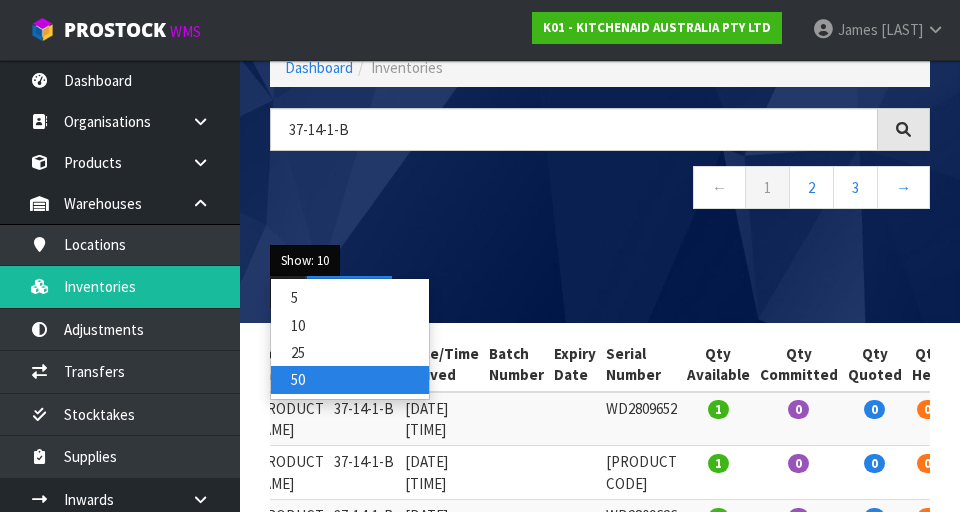 click on "50" at bounding box center (350, 379) 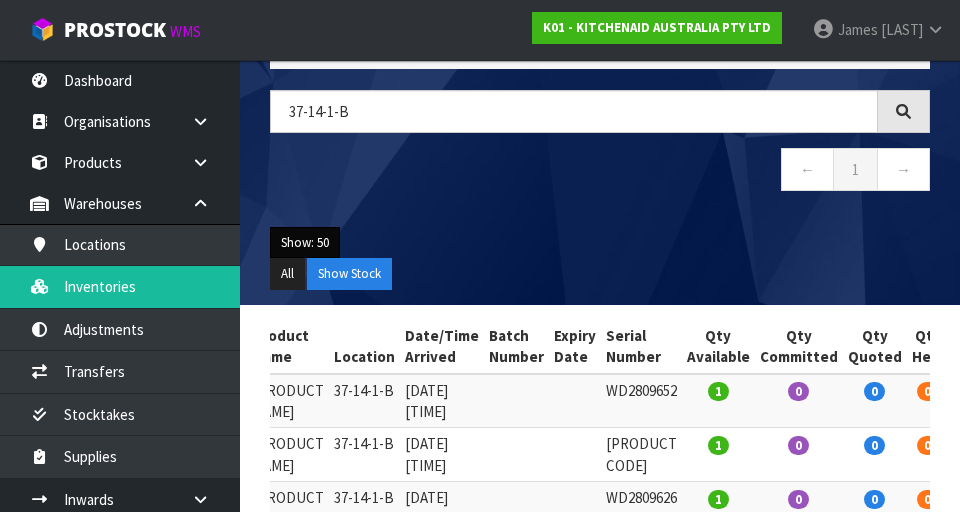 scroll, scrollTop: 0, scrollLeft: 0, axis: both 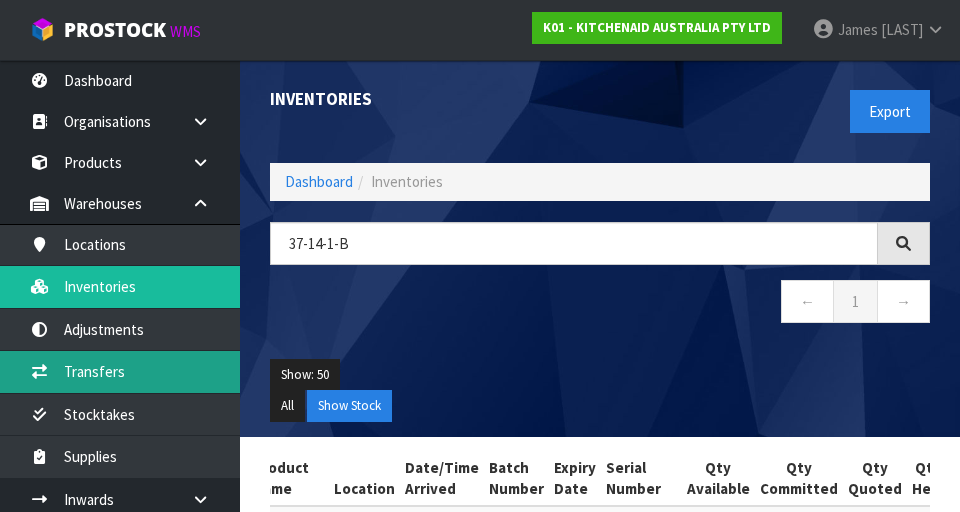 click on "Transfers" at bounding box center [120, 371] 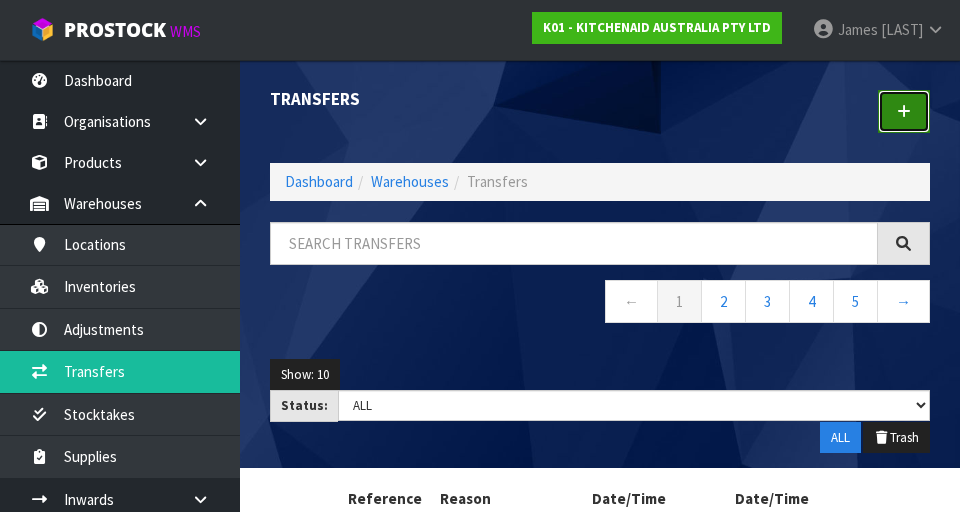 click at bounding box center (904, 111) 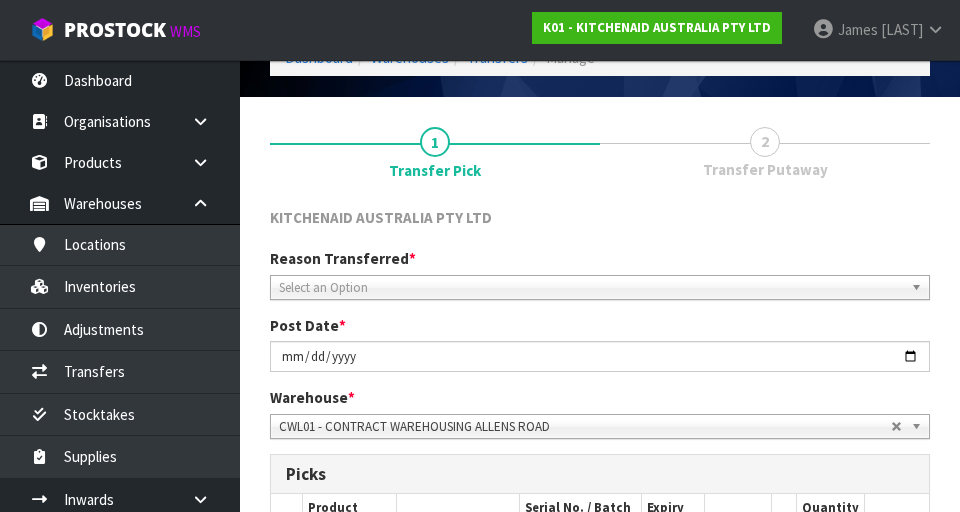 click on "Select an Option" at bounding box center [591, 288] 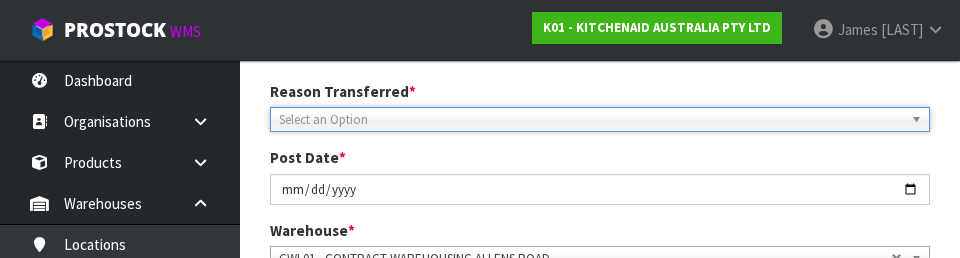scroll, scrollTop: 276, scrollLeft: 0, axis: vertical 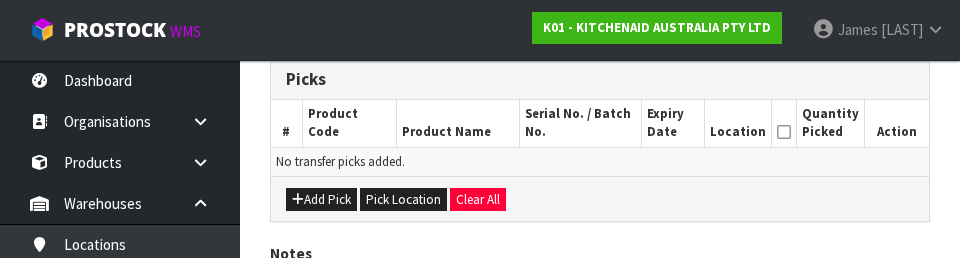 click on "Add Pick
Pick Location
Clear All" at bounding box center (600, 198) 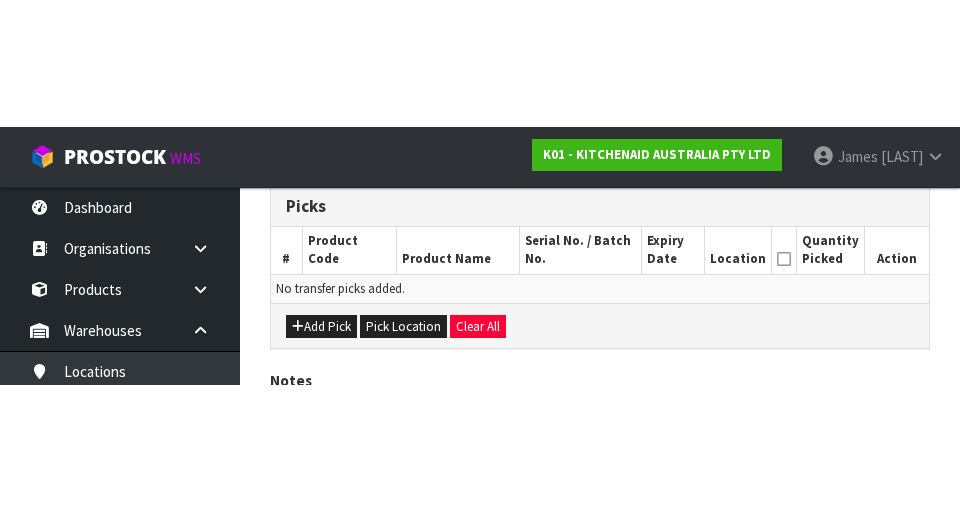 scroll, scrollTop: 449, scrollLeft: 0, axis: vertical 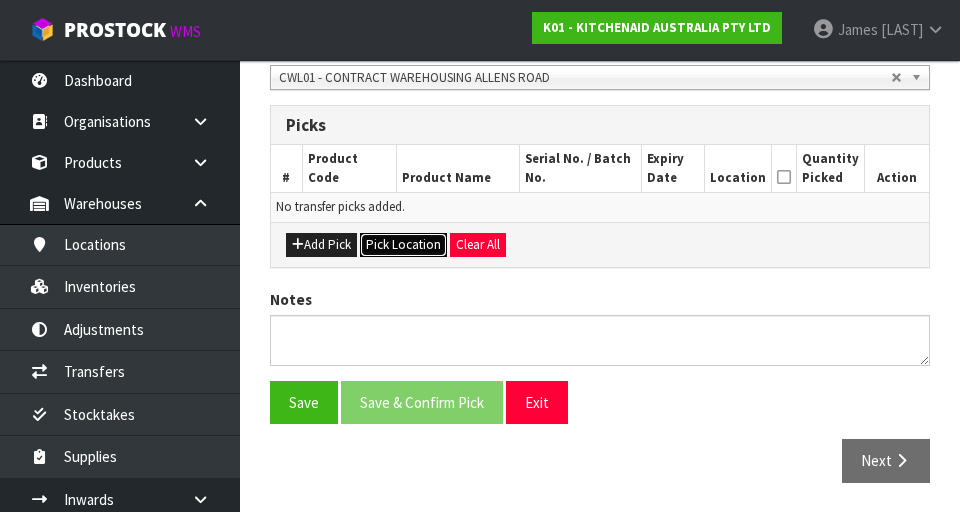 click on "Pick Location" at bounding box center [403, 245] 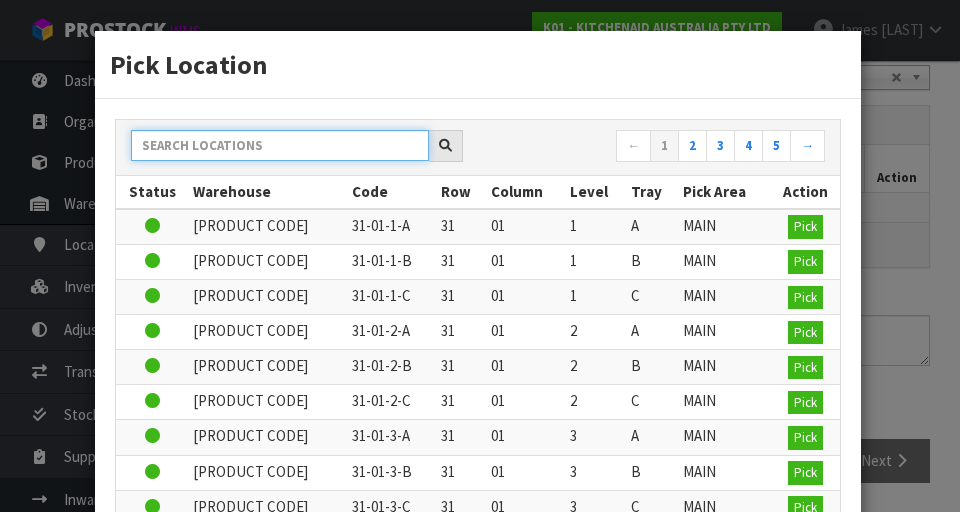 paste on "37-14-1-B" 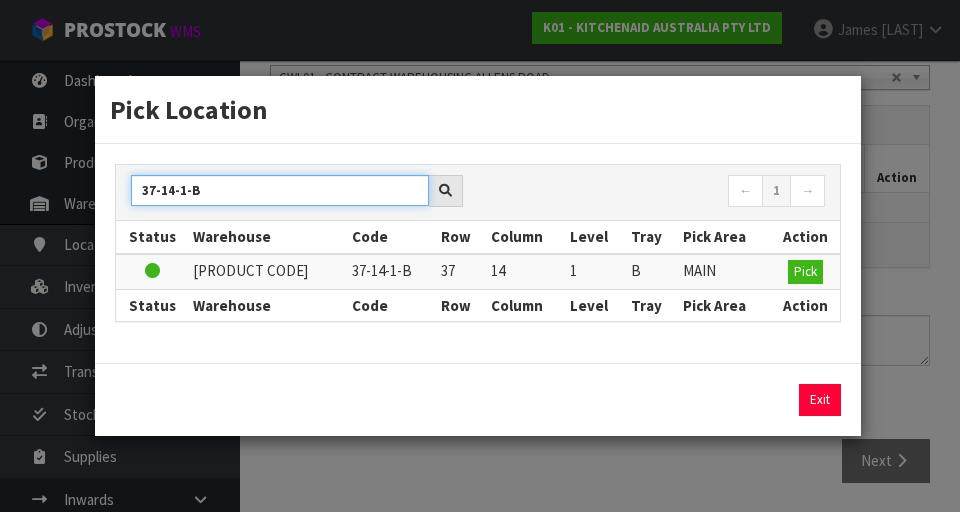 type on "37-14-1-B" 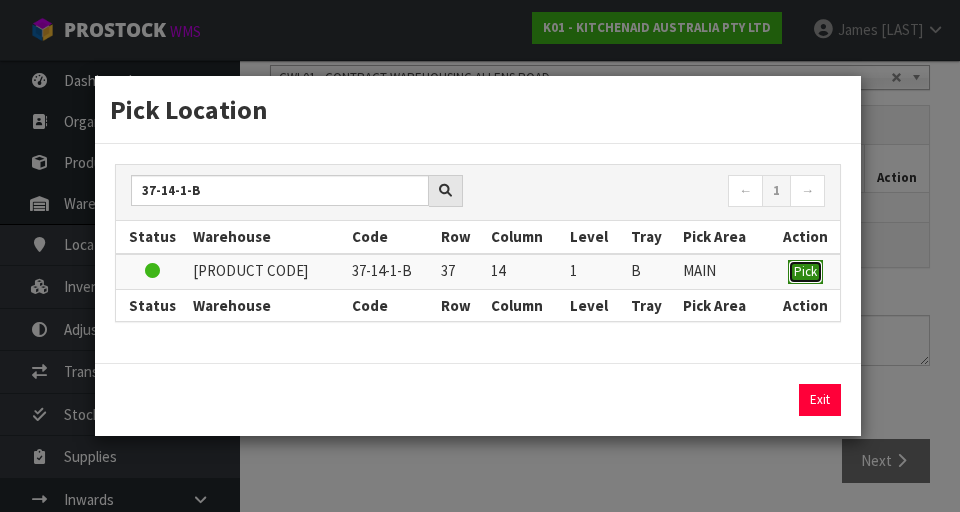 click on "Pick" at bounding box center [805, 272] 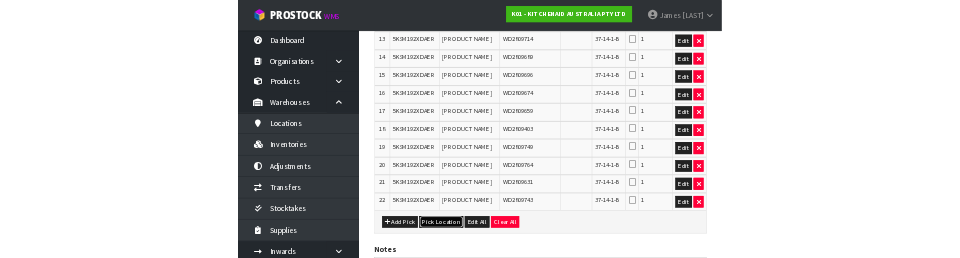 scroll, scrollTop: 0, scrollLeft: 0, axis: both 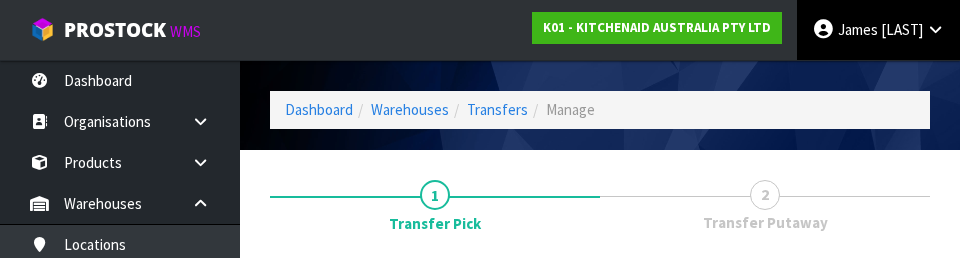 click on "[FIRST]   [LAST]" at bounding box center (878, 30) 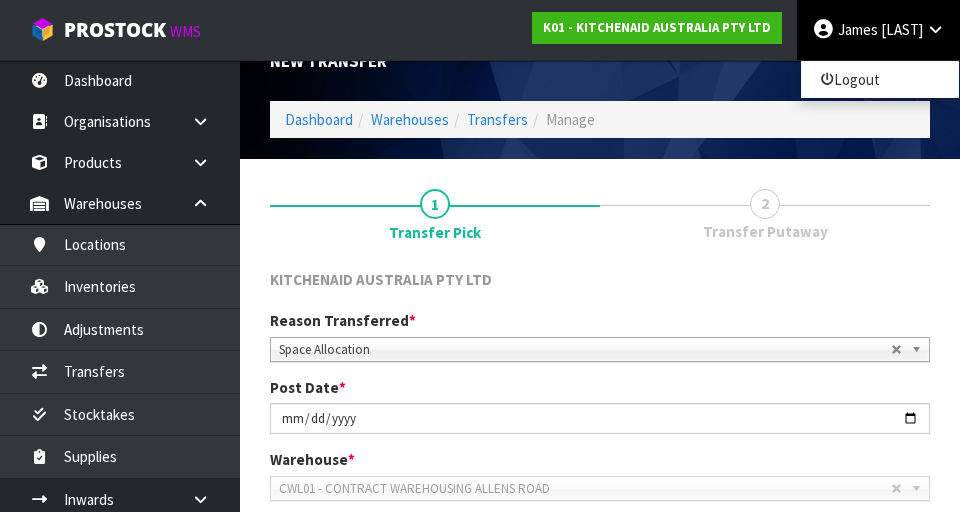 click on "Toggle navigation
ProStock   WMS
K01 - [COMPANY_NAME]
[FIRST]   [LAST]
Logout" at bounding box center (480, 30) 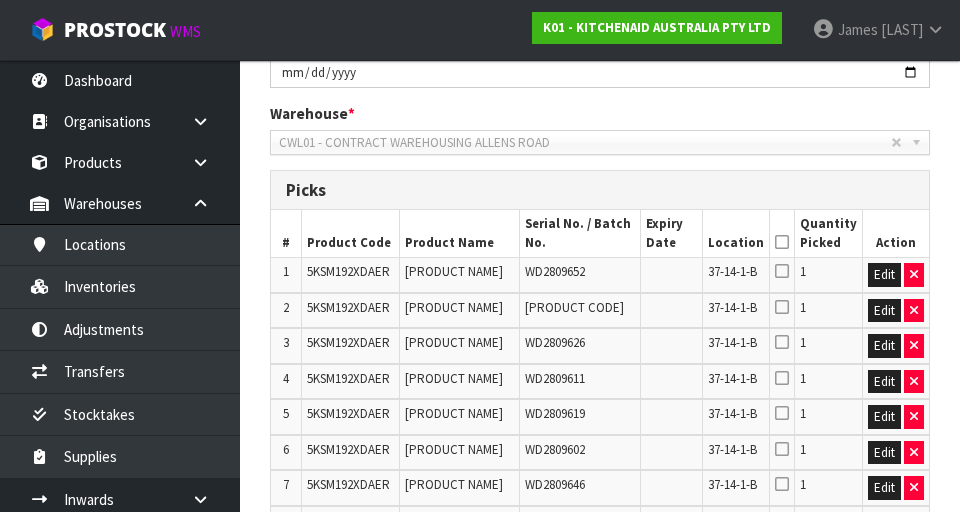scroll, scrollTop: 388, scrollLeft: 0, axis: vertical 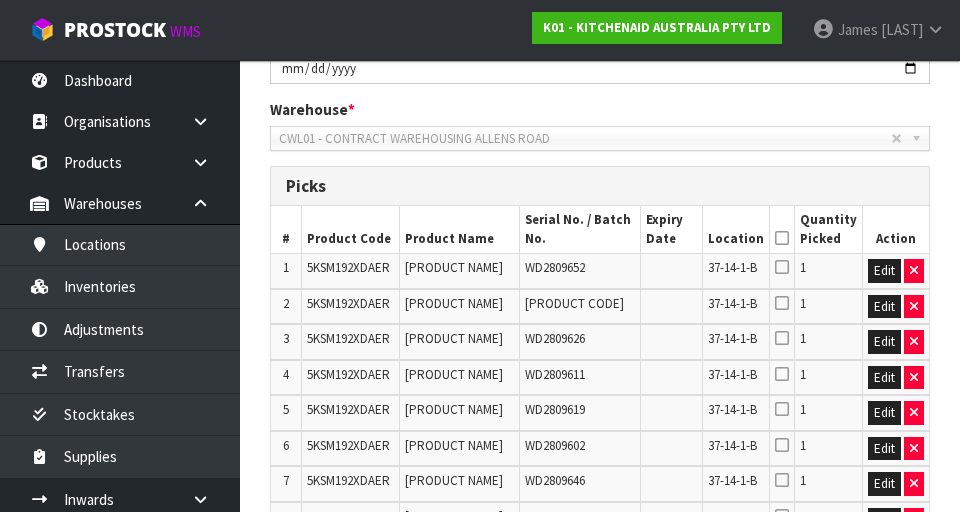 click at bounding box center (782, 238) 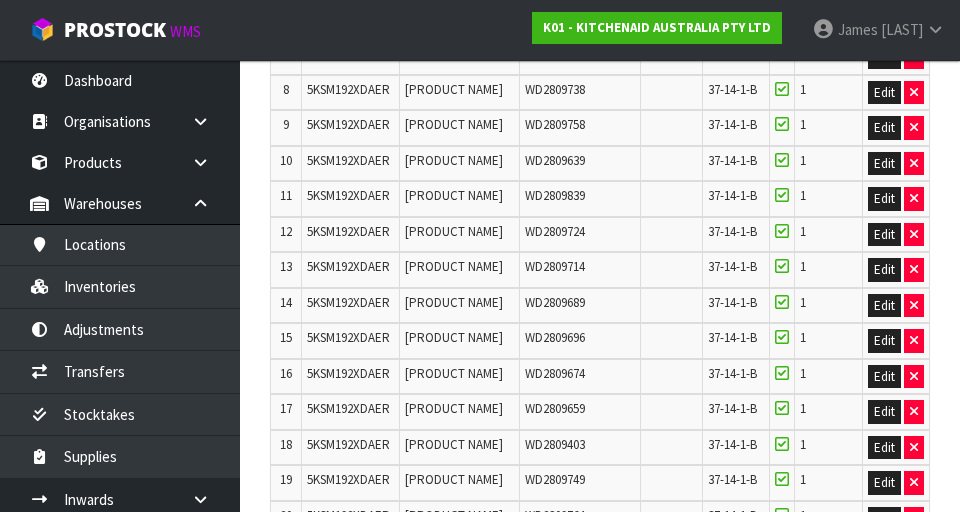 scroll, scrollTop: 1493, scrollLeft: 0, axis: vertical 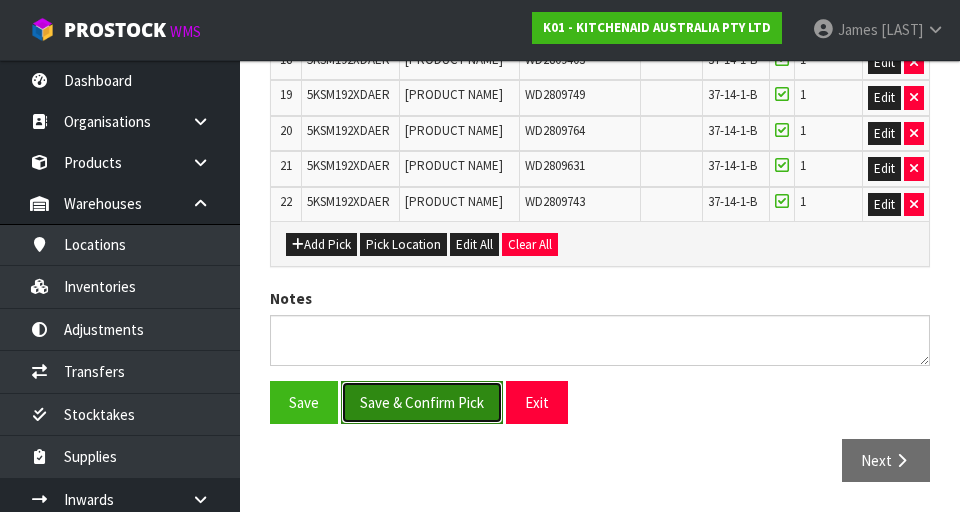 click on "Save & Confirm Pick" at bounding box center [422, 402] 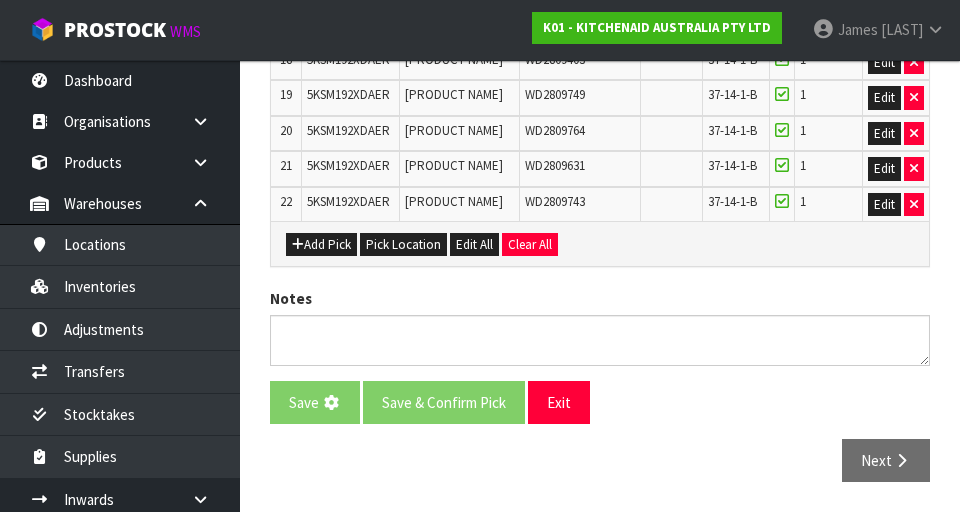 scroll, scrollTop: 0, scrollLeft: 0, axis: both 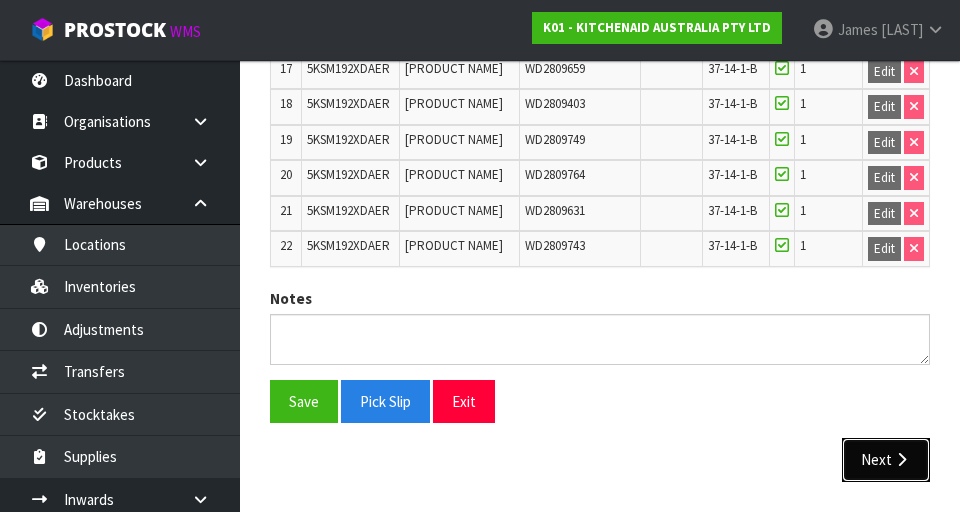 click on "Next" at bounding box center [886, 459] 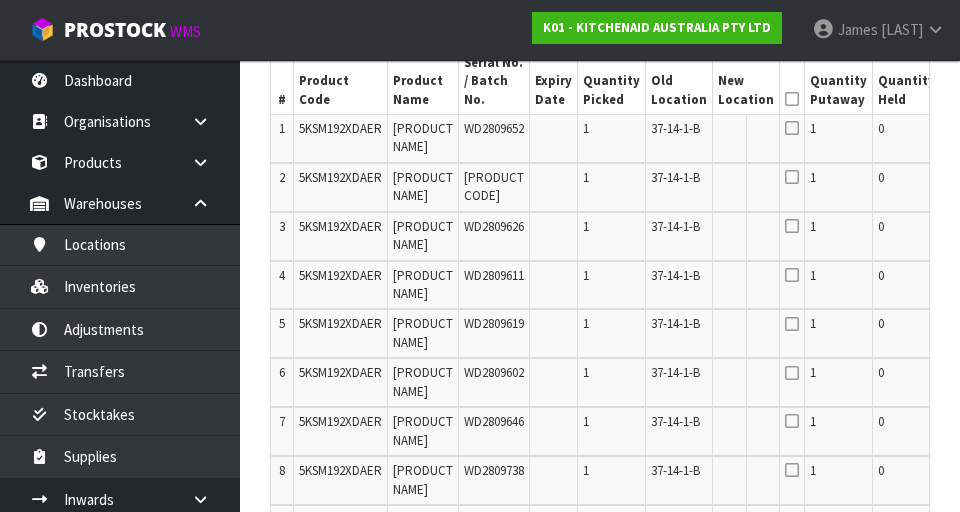 scroll, scrollTop: 616, scrollLeft: 0, axis: vertical 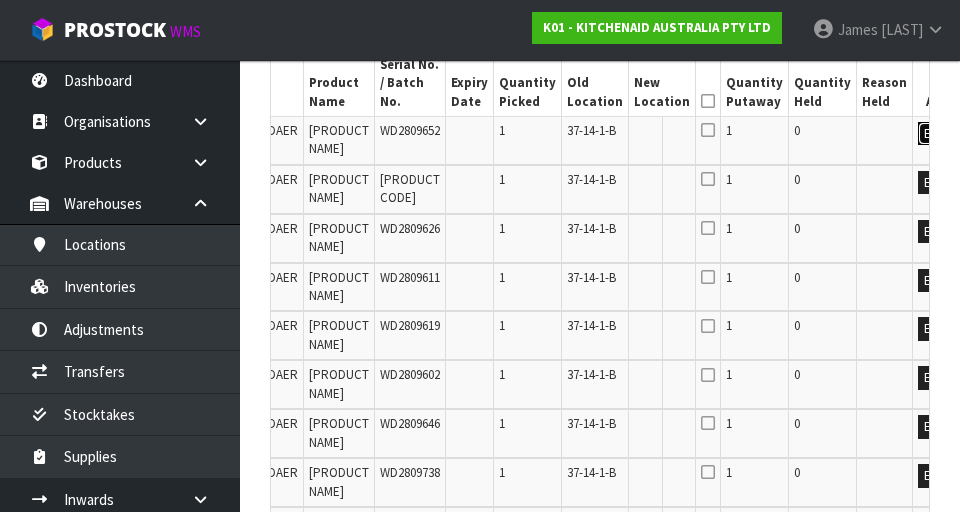 click on "Edit" at bounding box center (934, 134) 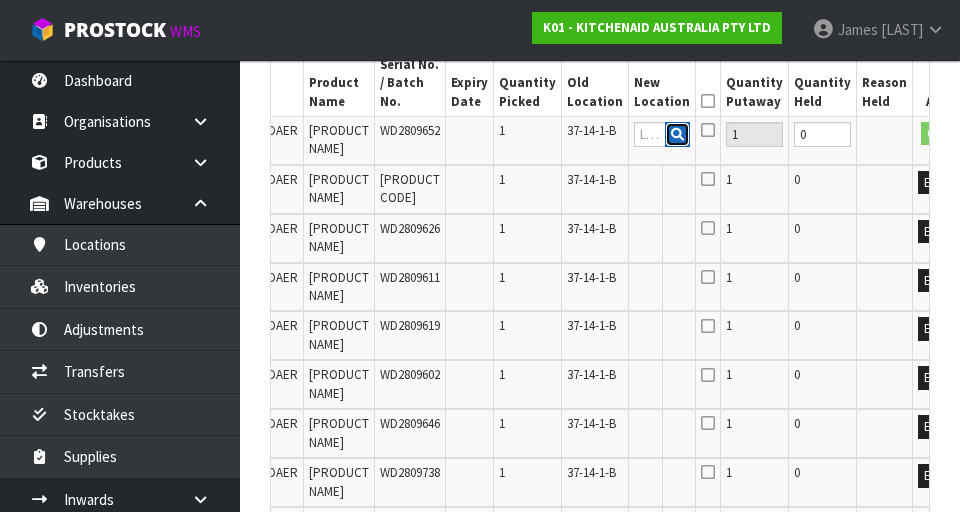 click at bounding box center (677, 135) 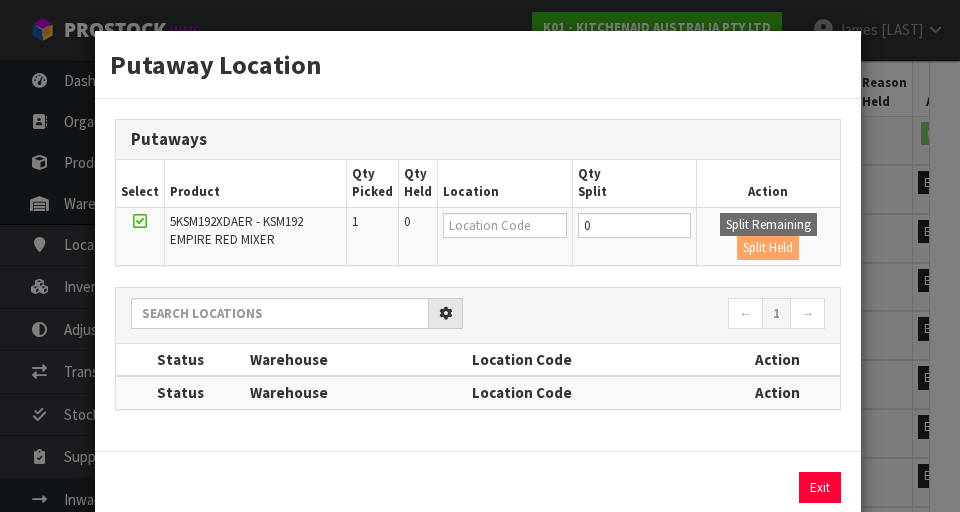click on "Putaways" at bounding box center [478, 140] 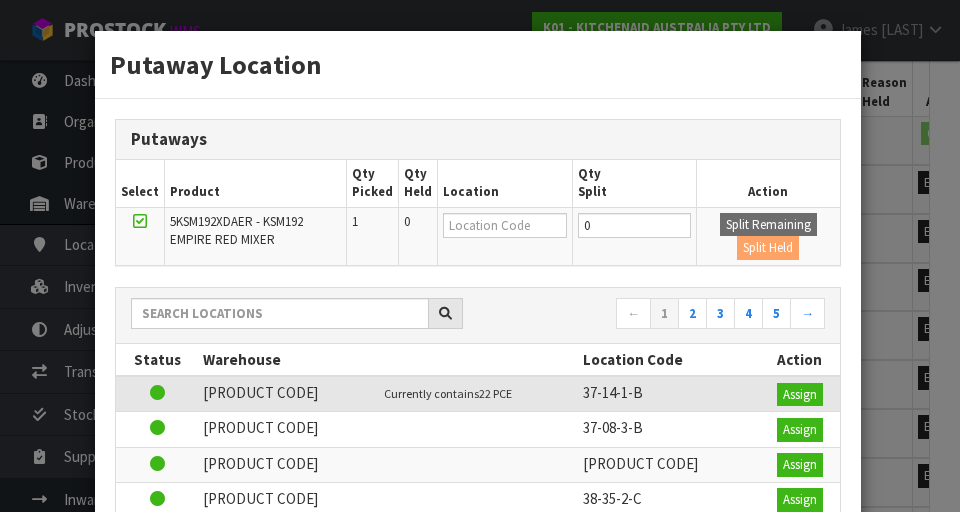click on "Putaway Location
Putaways
Select
Product
Qty  Picked
Qty  Held
Location
Qty  Split
Action
5KSM192XDAER - KSM192 EMPIRE RED MIXER
1
0
0
Split Remaining
Split Held
←
1 2 3 4 5
→
Status
Warehouse
Location Code
Action
22 PCE" at bounding box center (480, 256) 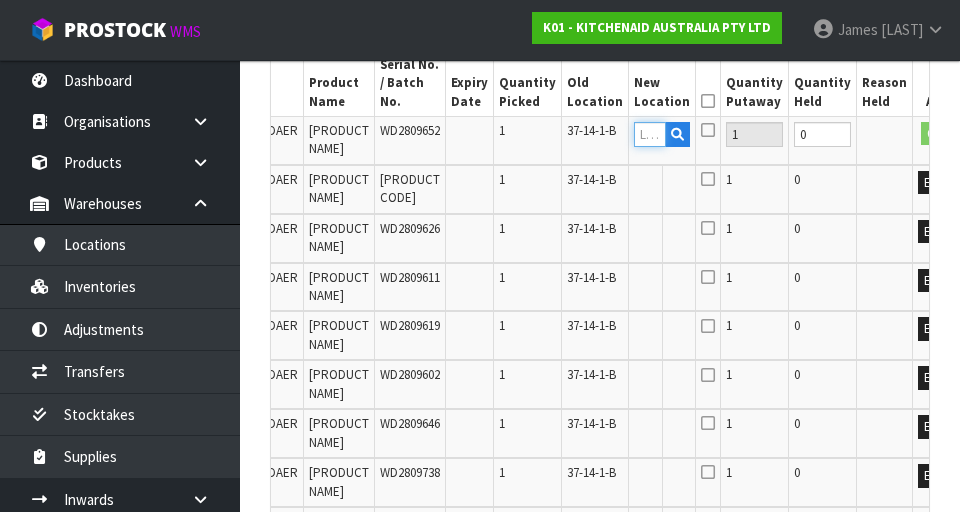 click at bounding box center (650, 134) 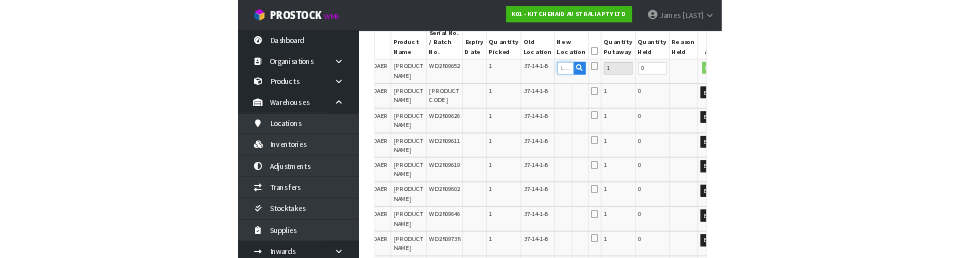 scroll, scrollTop: 607, scrollLeft: 0, axis: vertical 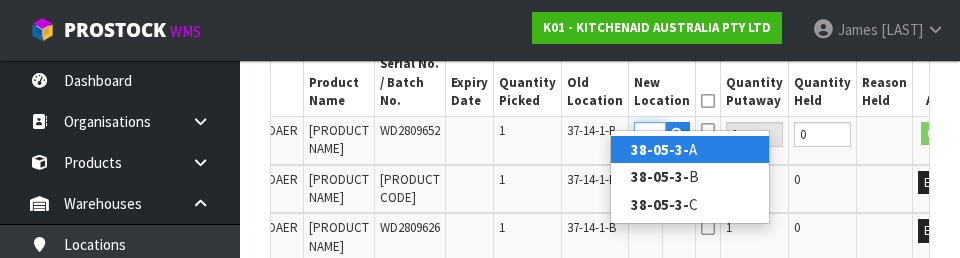 type on "38-05-3-A" 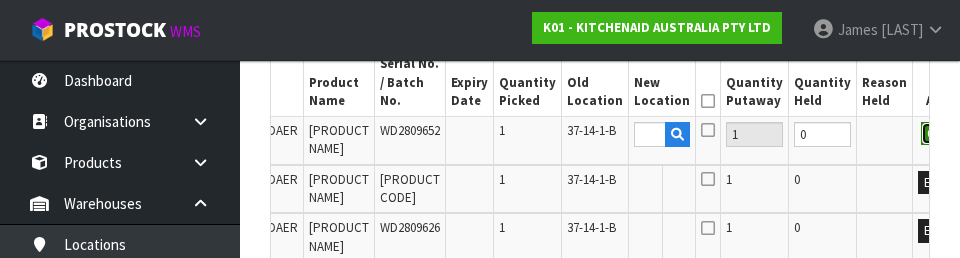 click on "OK" at bounding box center (935, 134) 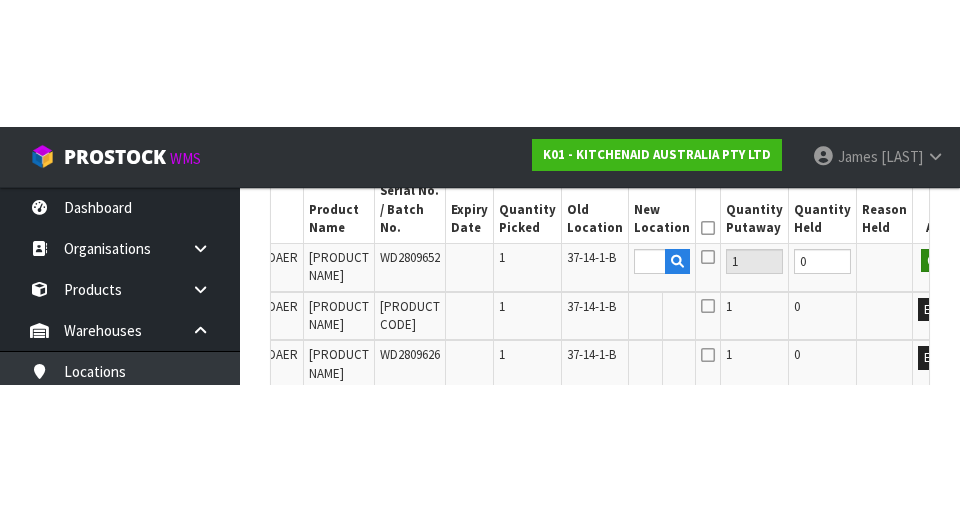 scroll, scrollTop: 616, scrollLeft: 0, axis: vertical 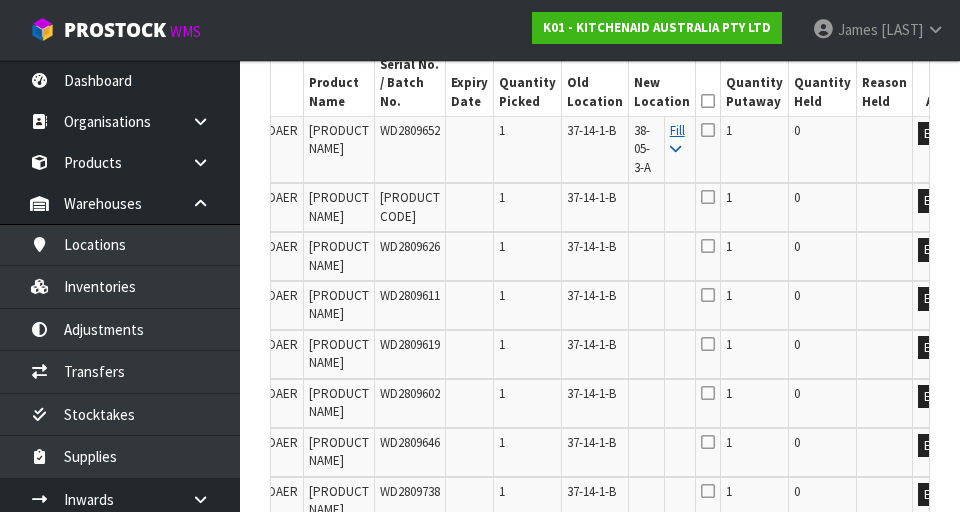 click at bounding box center (675, 149) 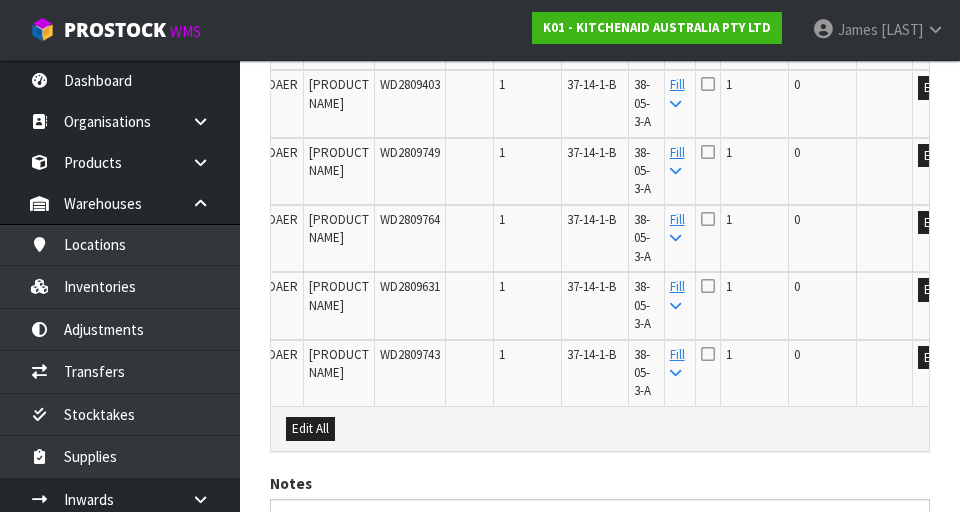 scroll, scrollTop: 2376, scrollLeft: 0, axis: vertical 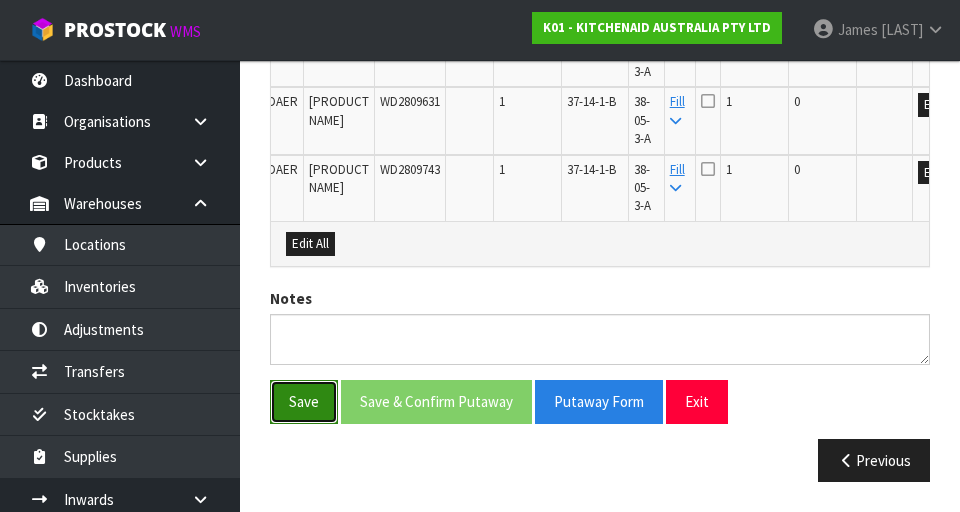 click on "Save" at bounding box center (304, 401) 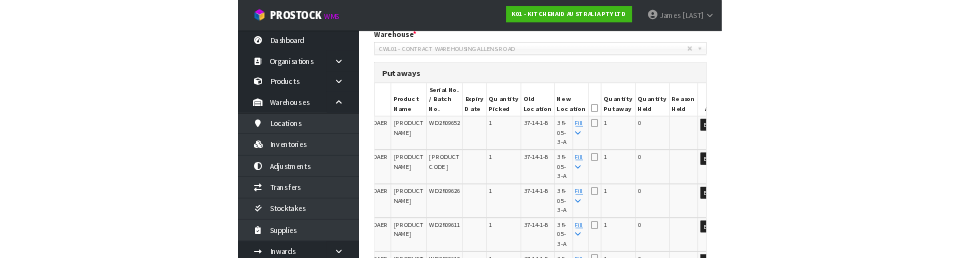 scroll, scrollTop: 0, scrollLeft: 0, axis: both 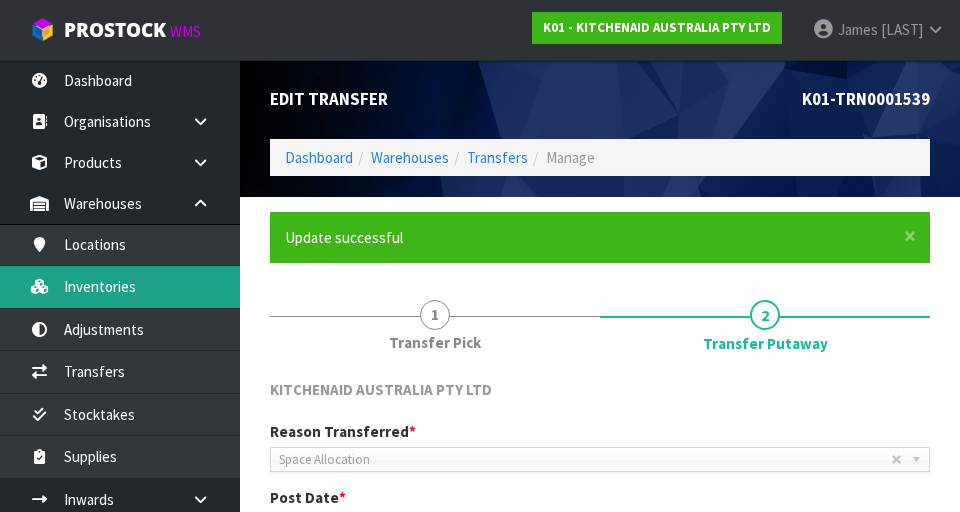click on "Inventories" at bounding box center (120, 286) 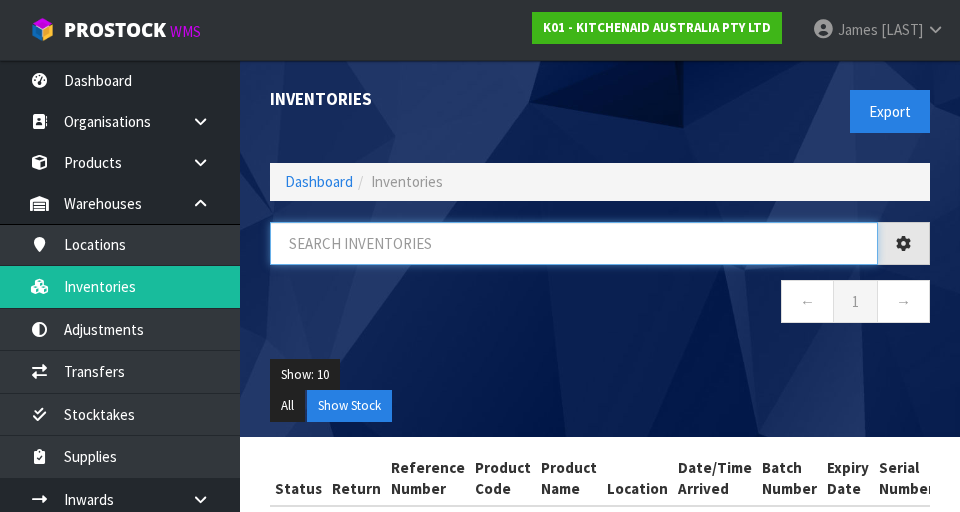 click at bounding box center [574, 243] 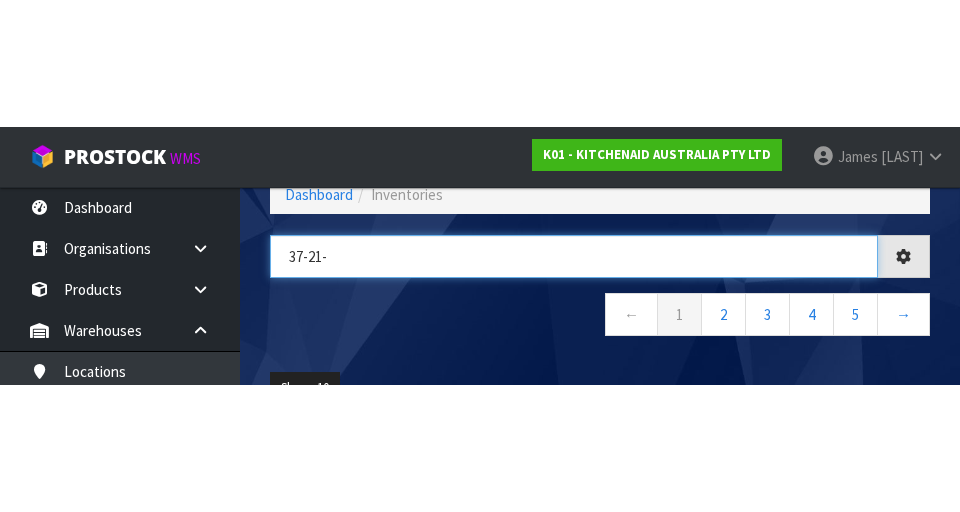 scroll, scrollTop: 0, scrollLeft: 0, axis: both 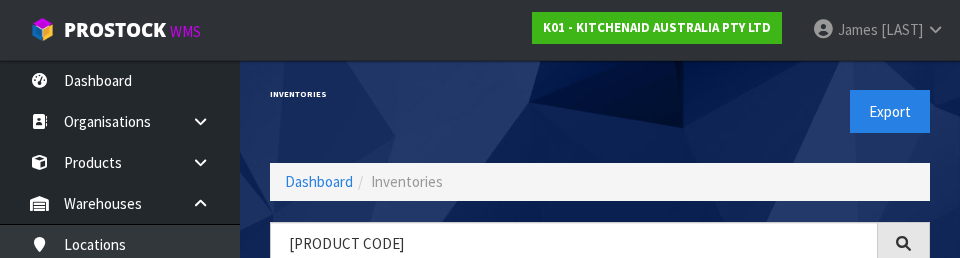 click on "Export" at bounding box center (772, 111) 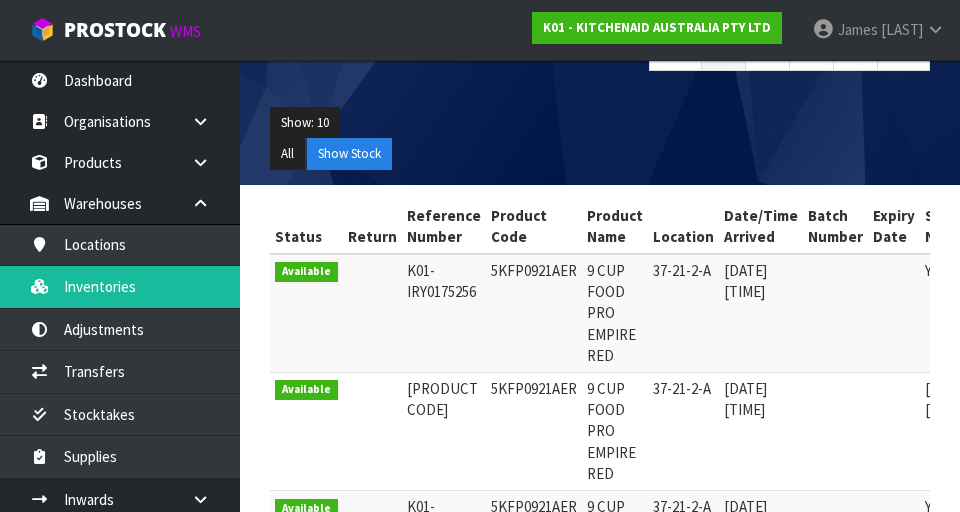 scroll, scrollTop: 116, scrollLeft: 0, axis: vertical 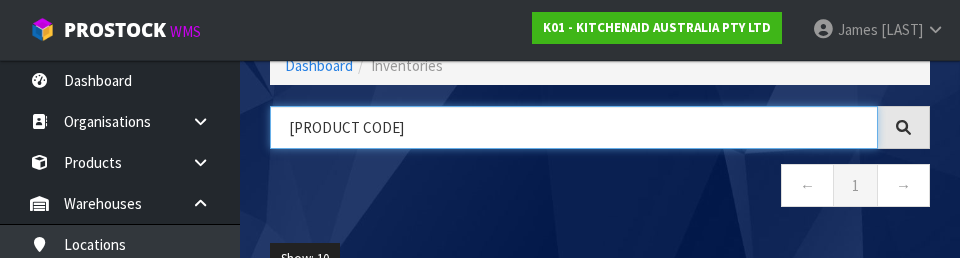 paste on "14-1" 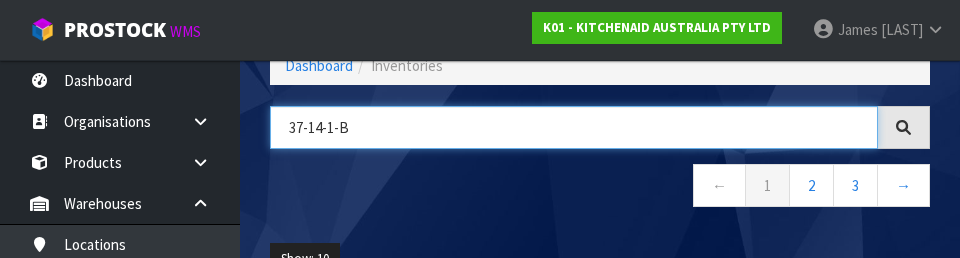 type on "37-14-1-B" 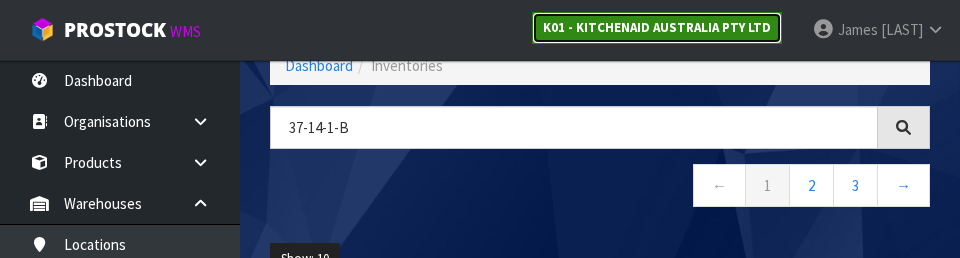 click on "K01 - KITCHENAID AUSTRALIA PTY LTD" at bounding box center [657, 27] 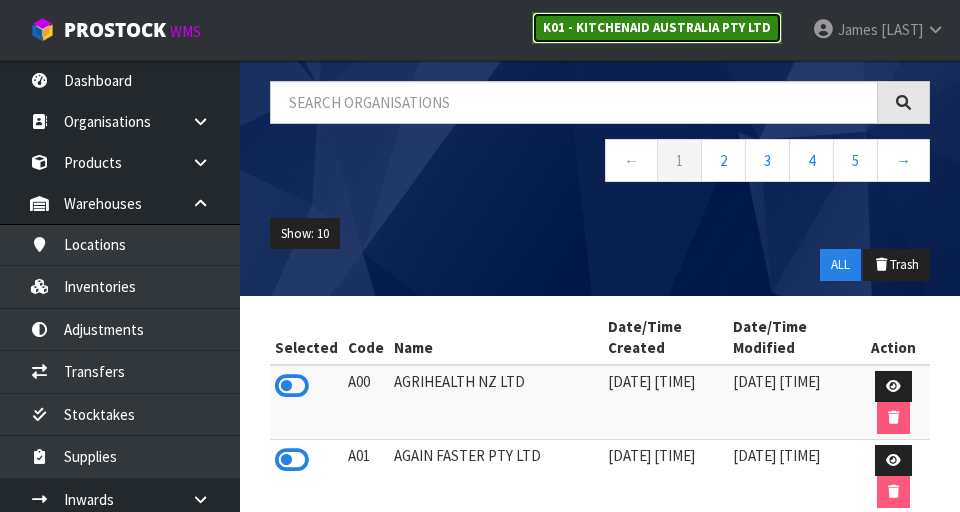 scroll, scrollTop: 0, scrollLeft: 0, axis: both 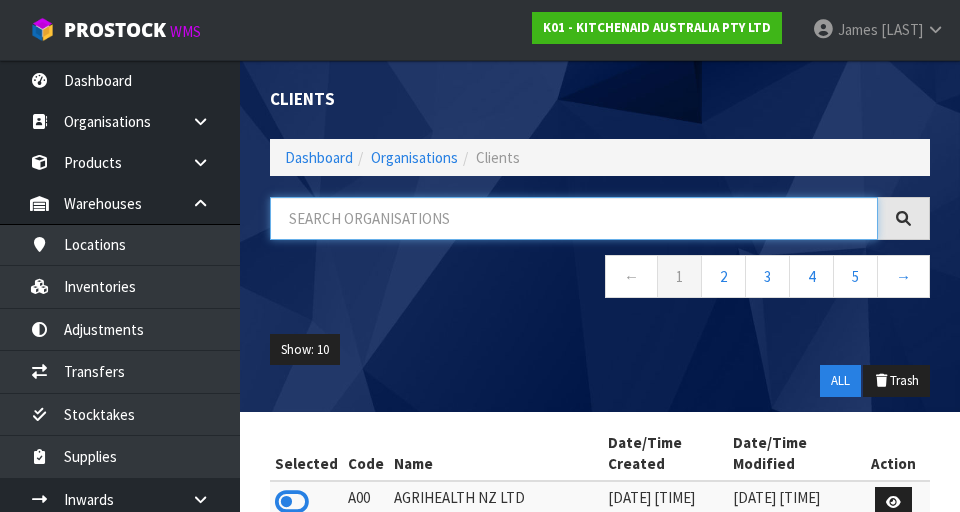 click at bounding box center [574, 218] 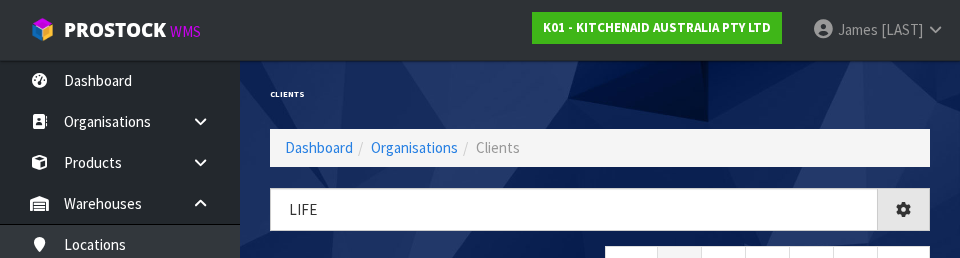 click on "Clients" at bounding box center (600, 94) 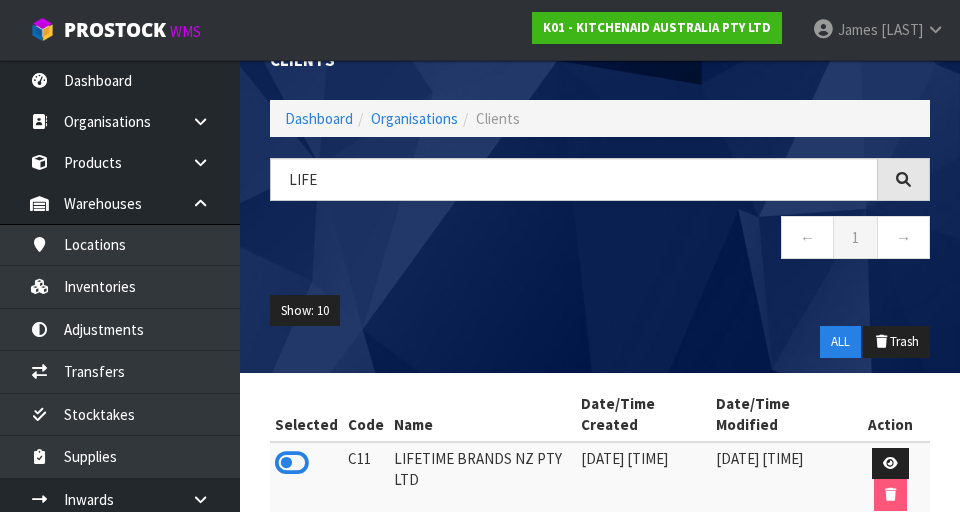 scroll, scrollTop: 133, scrollLeft: 0, axis: vertical 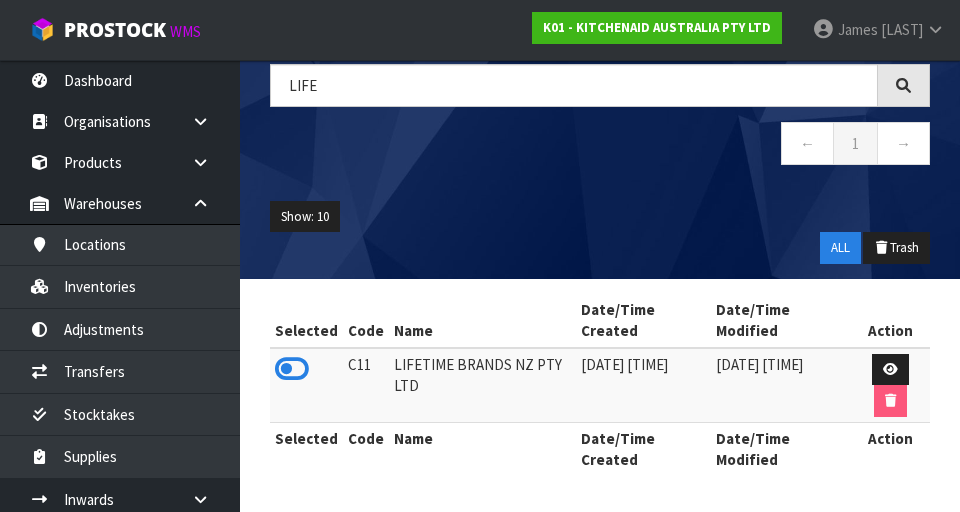 click on "Selected
Code
Name
Date/Time Created
Date/Time Modified
Action
[PRODUCT CODE]
[COMPANY NAME]
[DATE]/[MONTH]/[YEAR] [TIME]
[DATE]/[MONTH]/[YEAR] [TIME]
Selected
Code
Name
Date/Time Created
Date/Time Modified
Action" at bounding box center [600, 395] 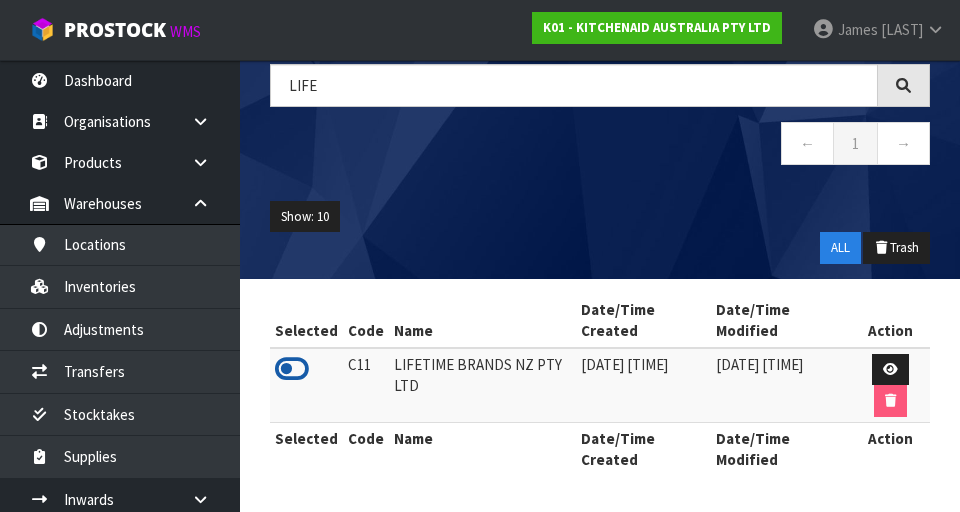 click at bounding box center (292, 369) 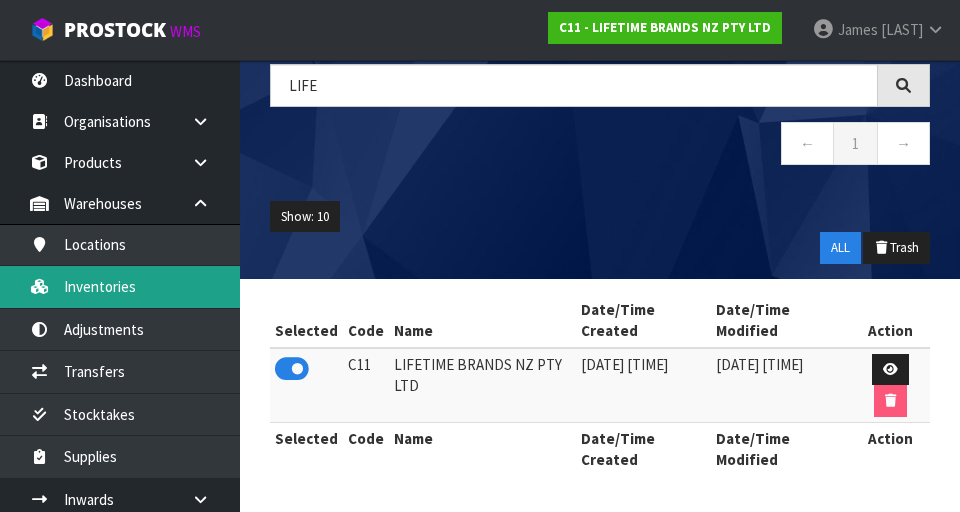 click on "Inventories" at bounding box center (120, 286) 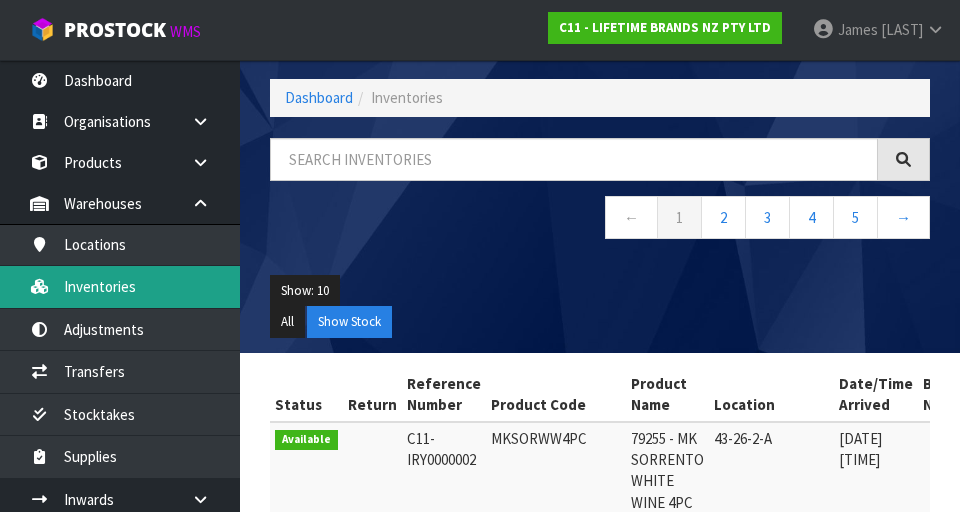 scroll, scrollTop: 133, scrollLeft: 0, axis: vertical 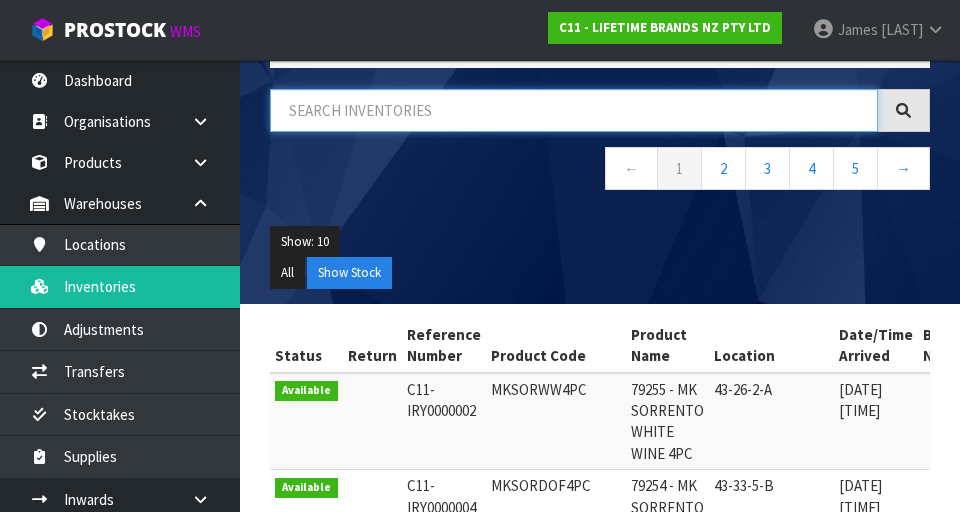 click at bounding box center (574, 110) 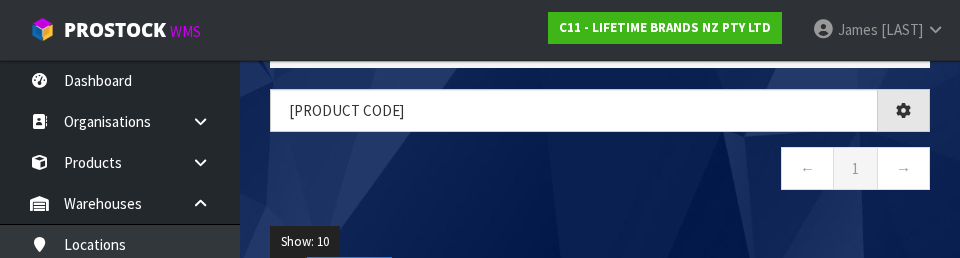click on "[LOCATION_CODE]
←
1
→" at bounding box center (600, 150) 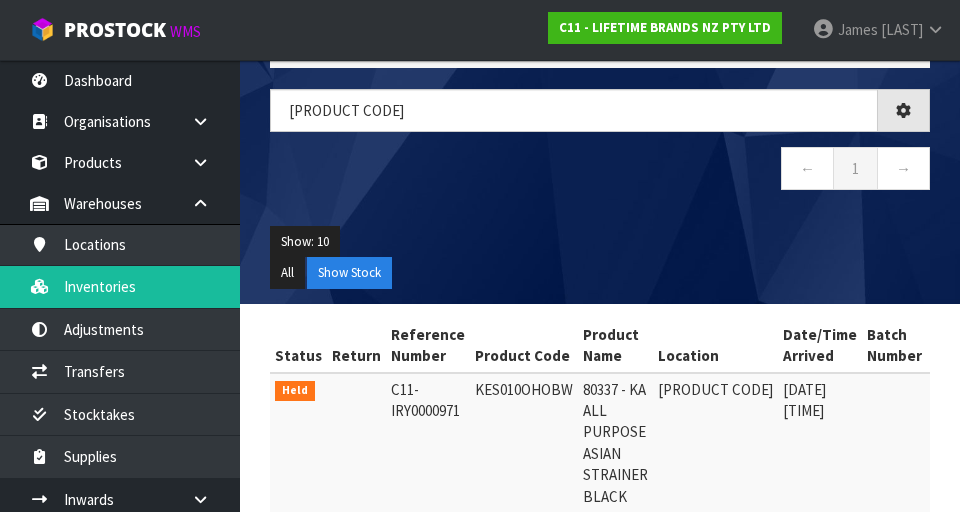type on "[PRODUCT CODE]" 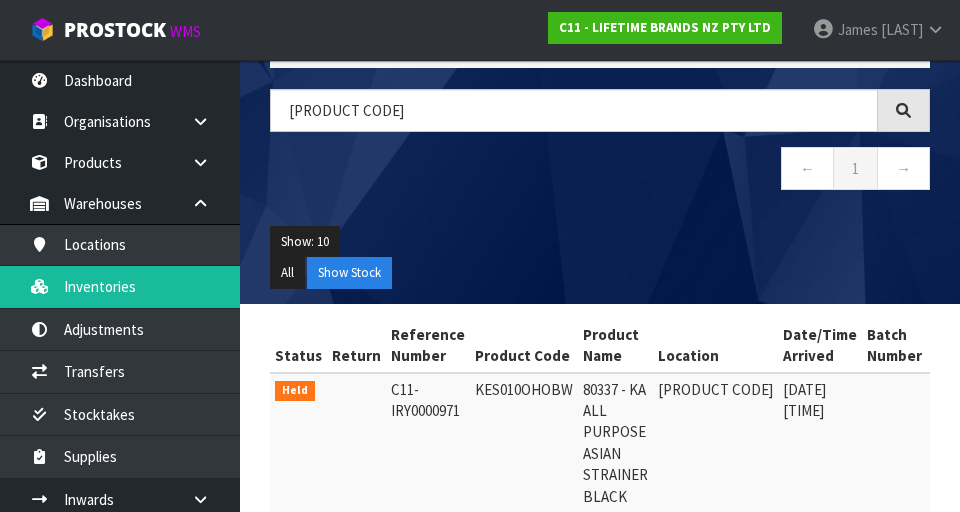 scroll, scrollTop: 245, scrollLeft: 0, axis: vertical 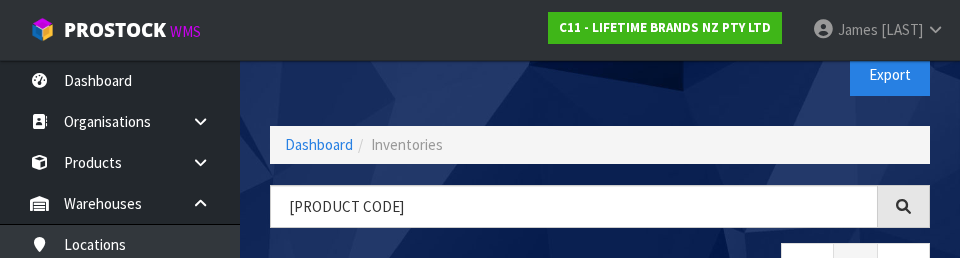 click on "Inventories
Export" at bounding box center [600, 74] 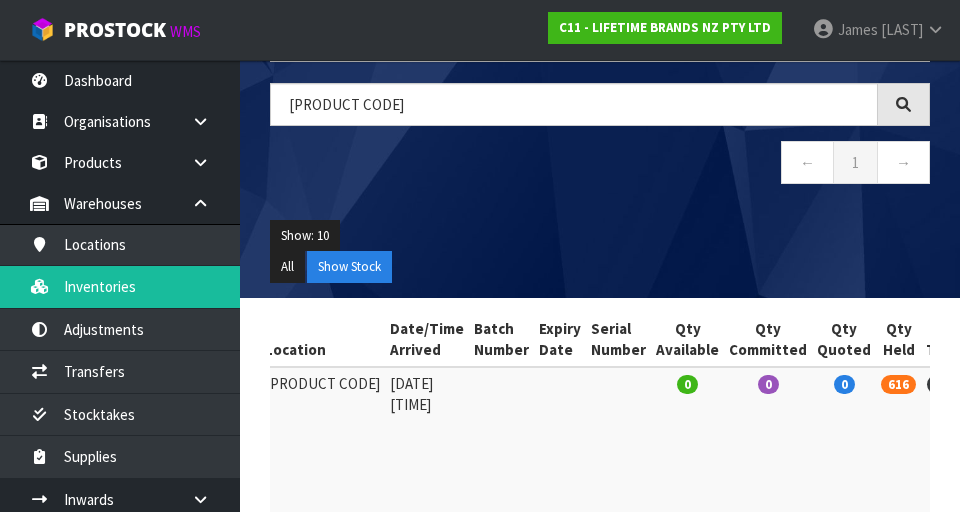 scroll, scrollTop: 245, scrollLeft: 0, axis: vertical 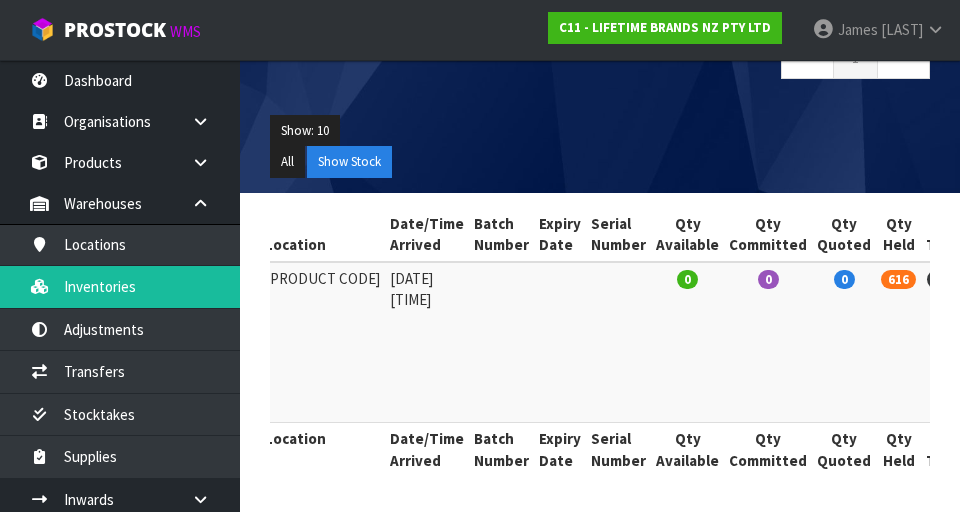 click at bounding box center [995, 283] 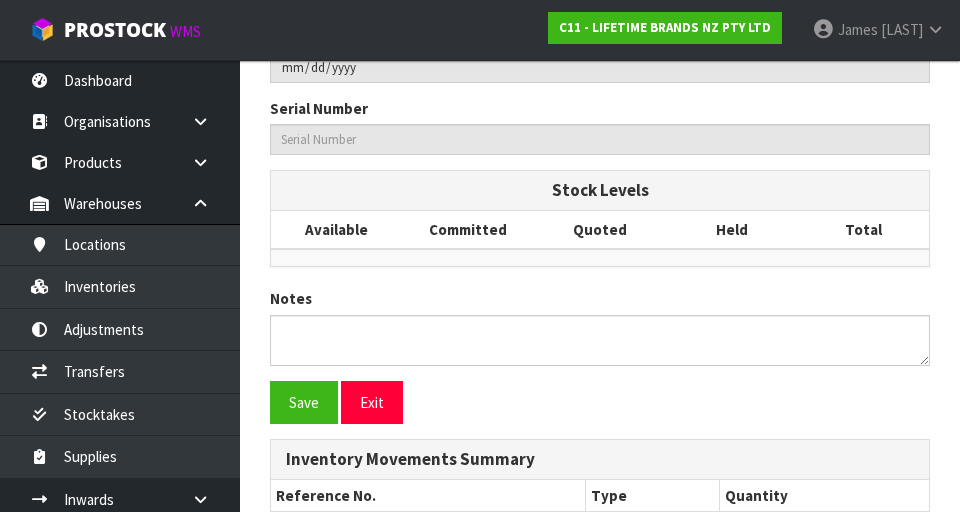 type on "KES010OHOBW" 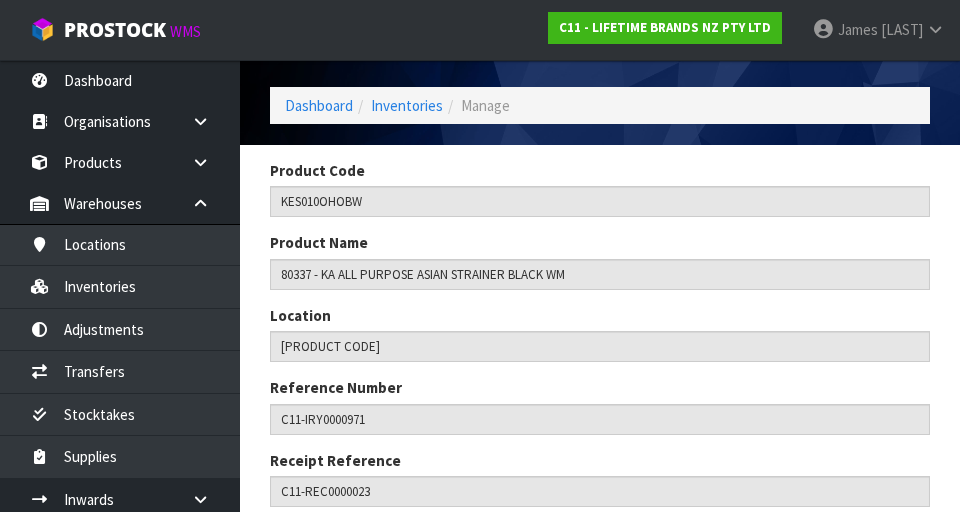 scroll, scrollTop: 0, scrollLeft: 0, axis: both 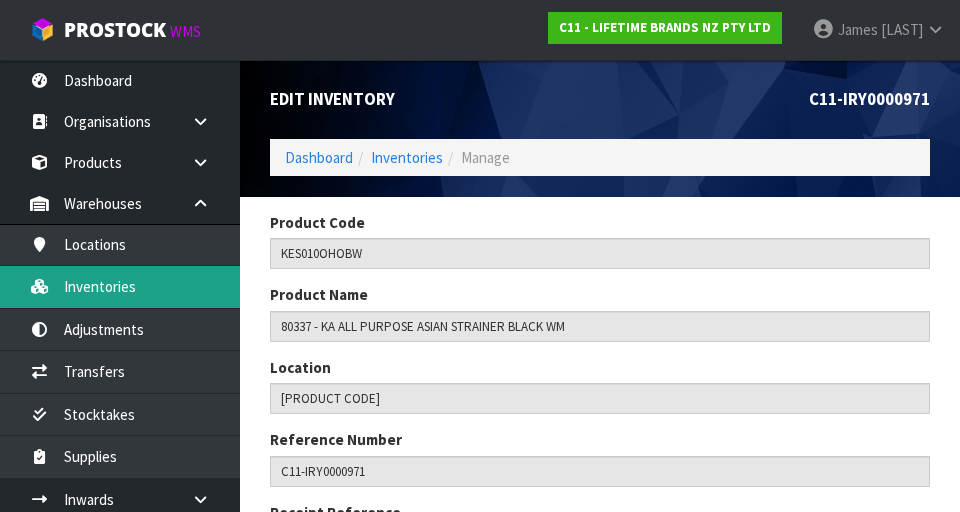 click on "Inventories" at bounding box center [120, 286] 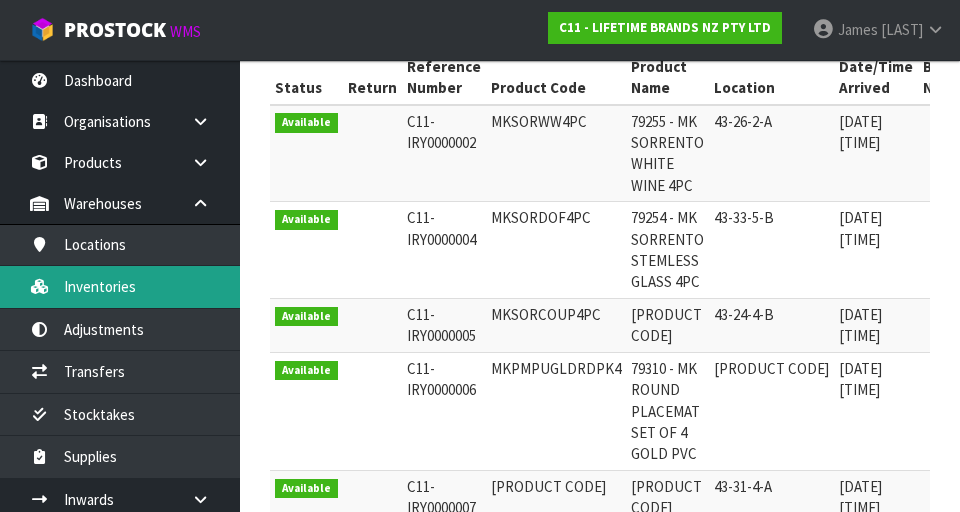 scroll, scrollTop: 402, scrollLeft: 0, axis: vertical 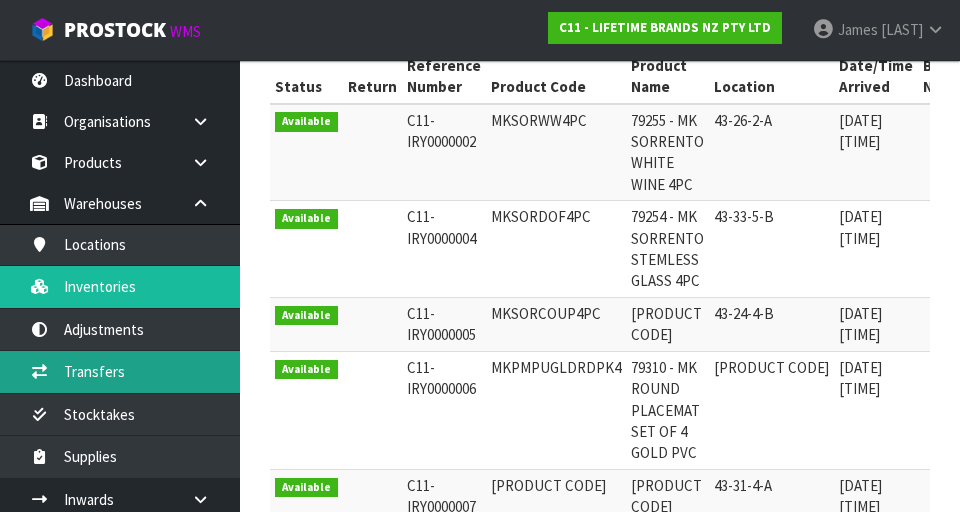 click on "Transfers" at bounding box center [120, 371] 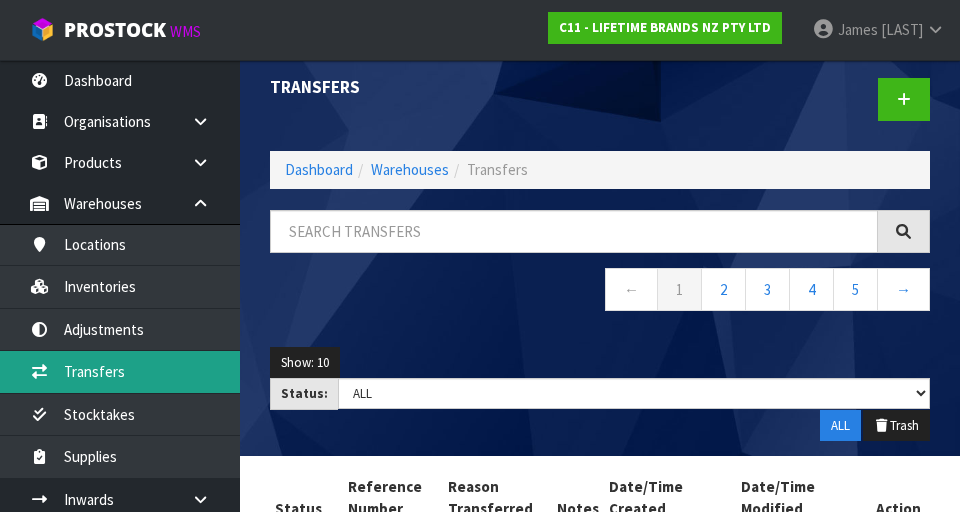 scroll, scrollTop: 5, scrollLeft: 0, axis: vertical 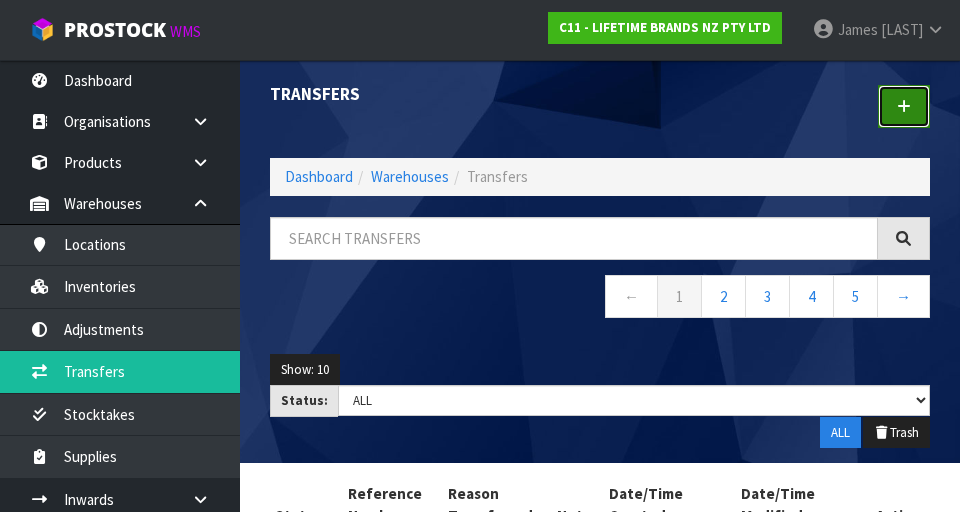 click at bounding box center (904, 106) 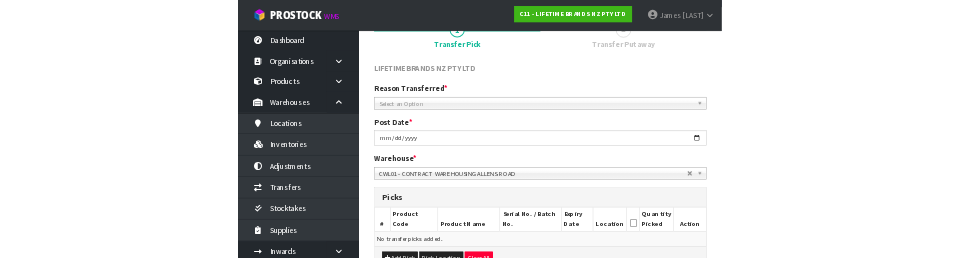 scroll, scrollTop: 181, scrollLeft: 0, axis: vertical 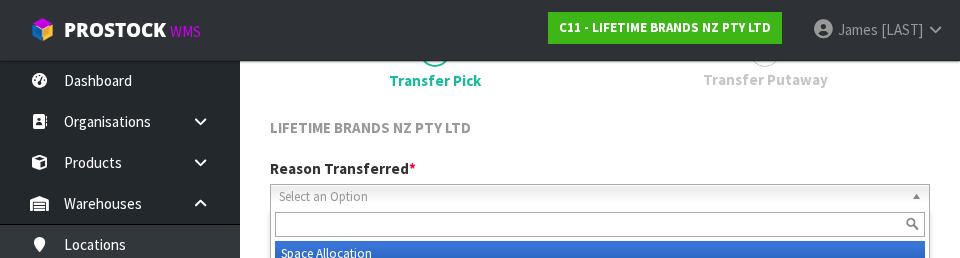 click at bounding box center [600, 224] 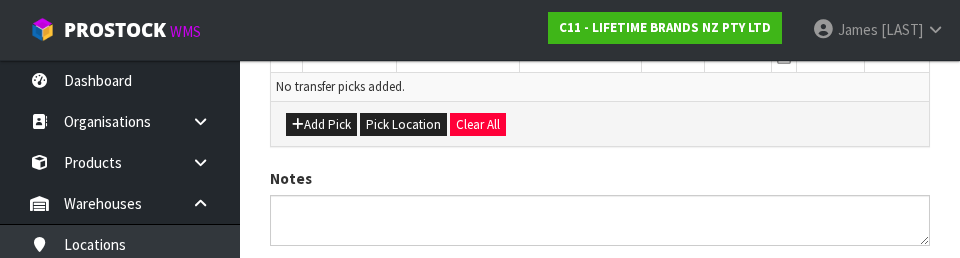 scroll, scrollTop: 561, scrollLeft: 0, axis: vertical 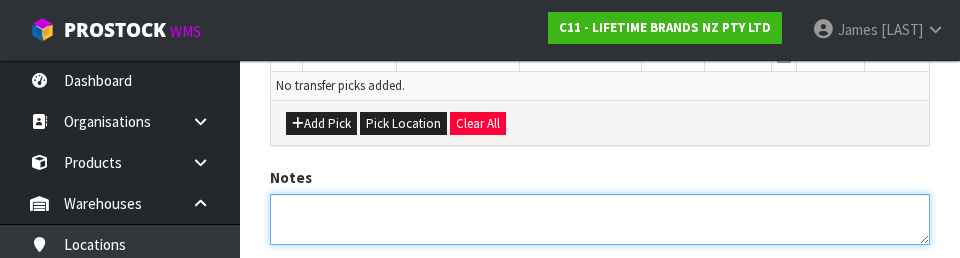 click at bounding box center (600, 219) 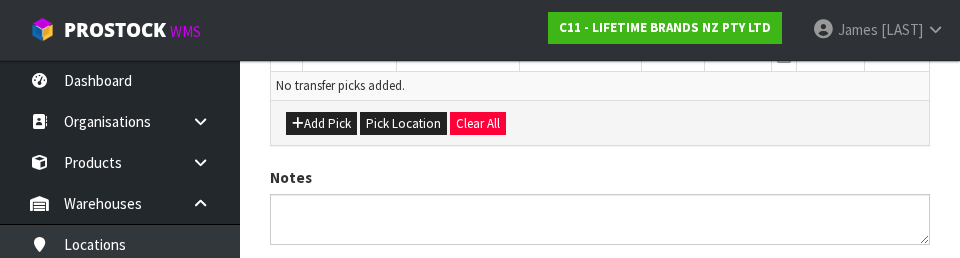 click on "[COMPANY]
Reason Transferred  *
Space Allocation Damage Expired Stock Repair QA
Space Allocation
Space Allocation Damage Expired Stock Repair QA
Post Date  *
[DATE]
Warehouse  *
[WAREHOUSE_CODE] - CONTRACT WAREHOUSING MAIN [WAREHOUSE_CODE] - CONTRACT WAREHOUSING NO 2 CHC - CWL CHRISTCHURCH WAIHEKE - SOLAR SHOP WAIHEKE CWL01 - CONTRACT WAREHOUSING ALLENS ROAD CWL02 - CONTRACT WAREHOUSING LADY RUBY CWL03 - CONTRACT WAREHOUSING NEILPARK
CWL01 - CONTRACT WAREHOUSING ALLENS ROAD
Picks
#
Product	Code
Product	Name
Serial No. / Batch No.
Expiry Date
Location
Quantity
Picked
Action
No transfer picks added." at bounding box center [600, 57] 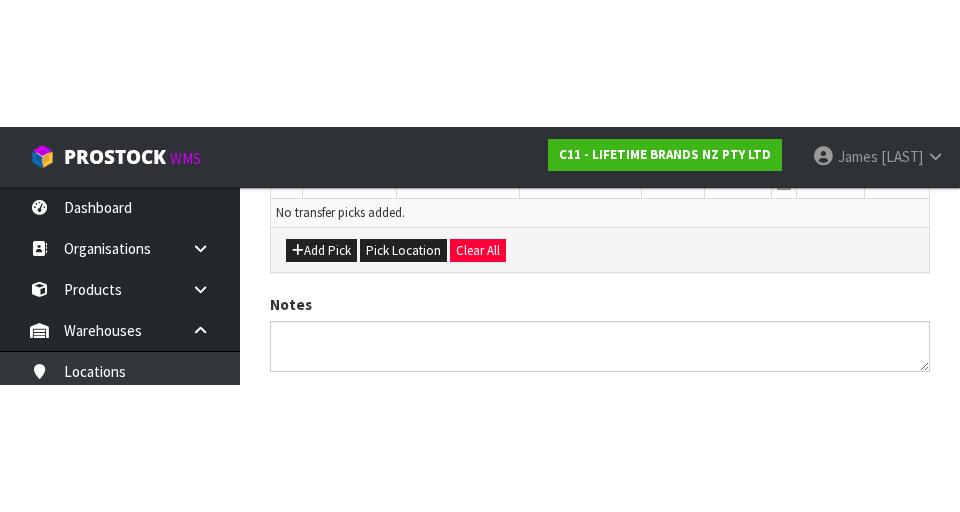 scroll, scrollTop: 449, scrollLeft: 0, axis: vertical 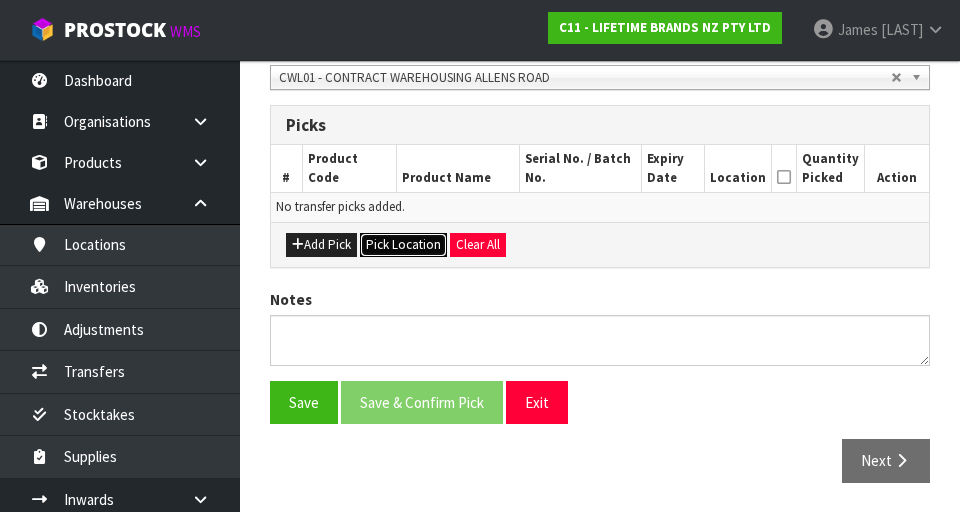 click on "Pick Location" at bounding box center [403, 245] 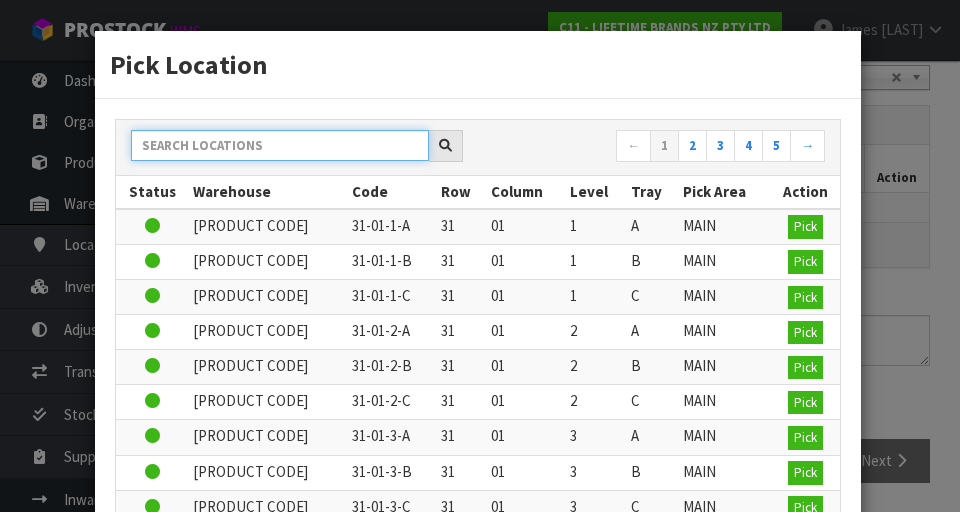 paste on "[PRODUCT CODE]" 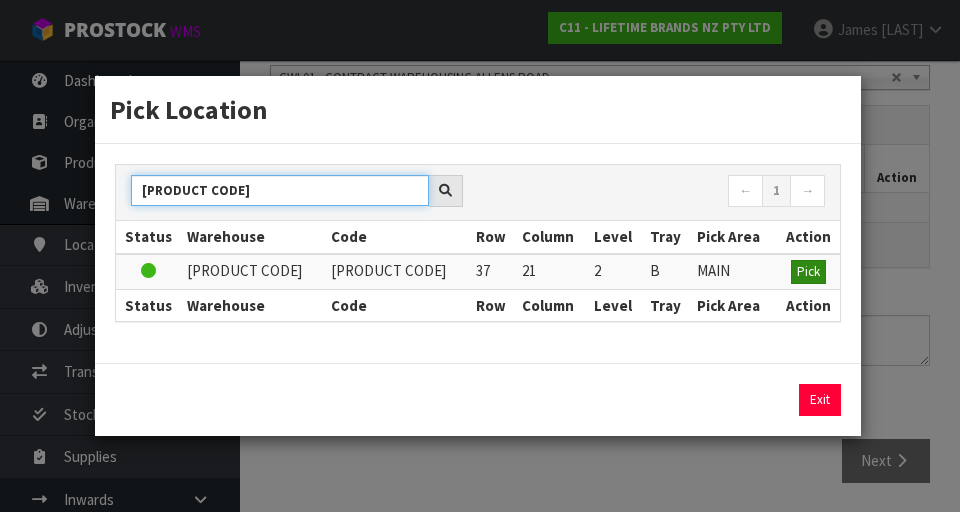 type on "[PRODUCT CODE]" 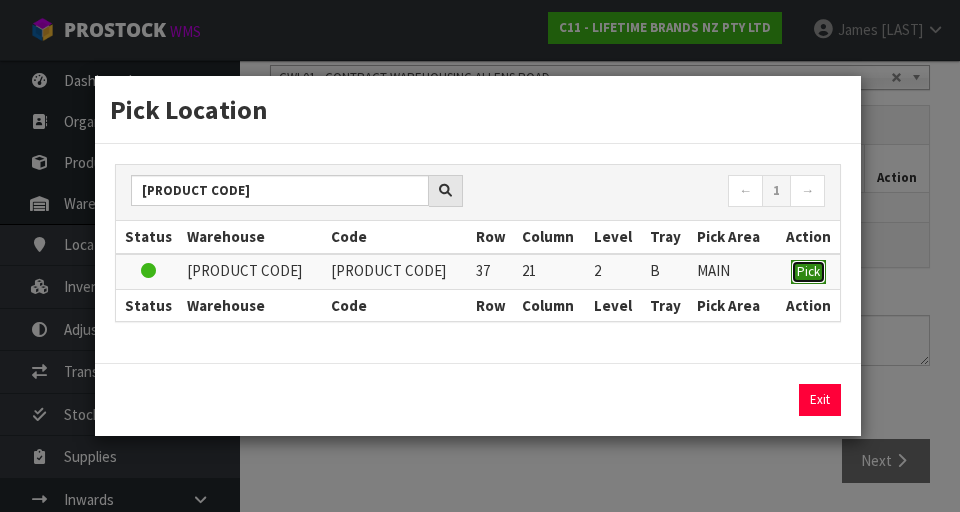 click on "Pick" at bounding box center [808, 271] 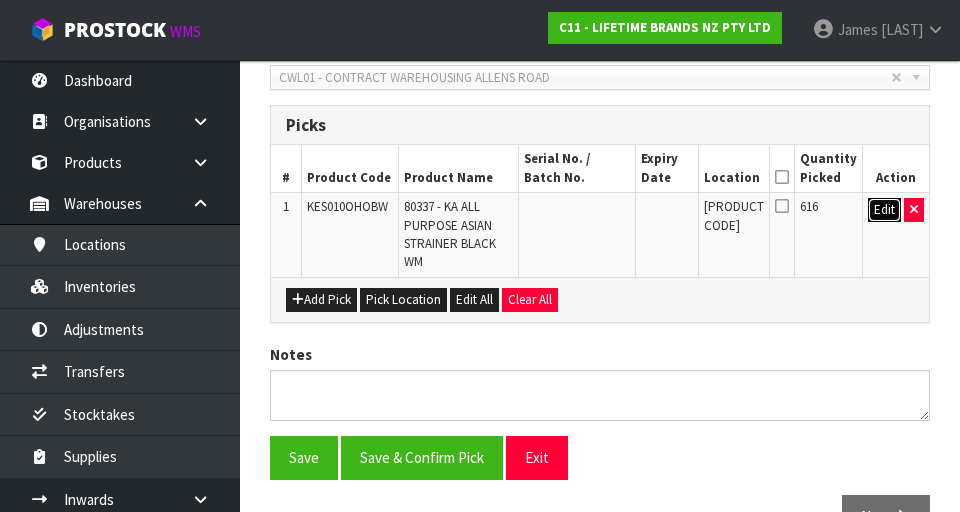 click on "Edit" at bounding box center (884, 210) 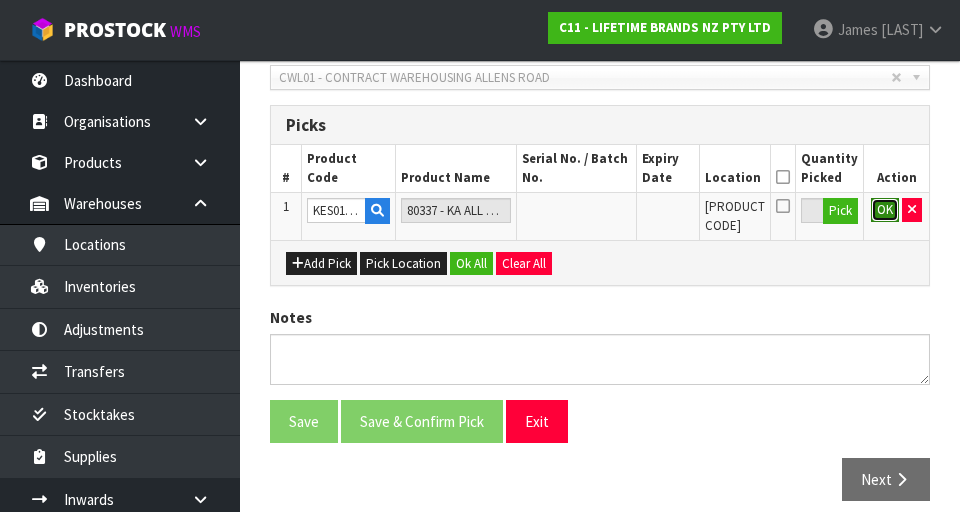 click on "OK" at bounding box center (885, 210) 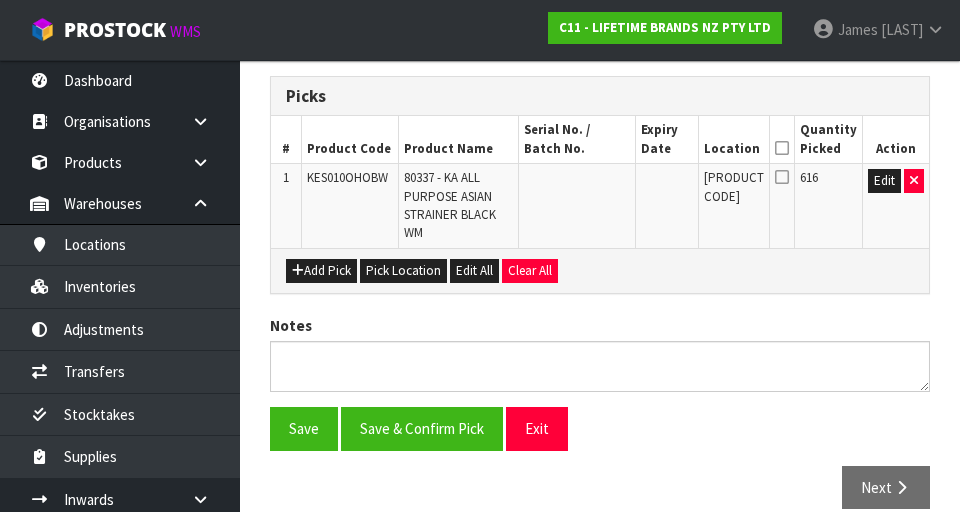 scroll, scrollTop: 504, scrollLeft: 0, axis: vertical 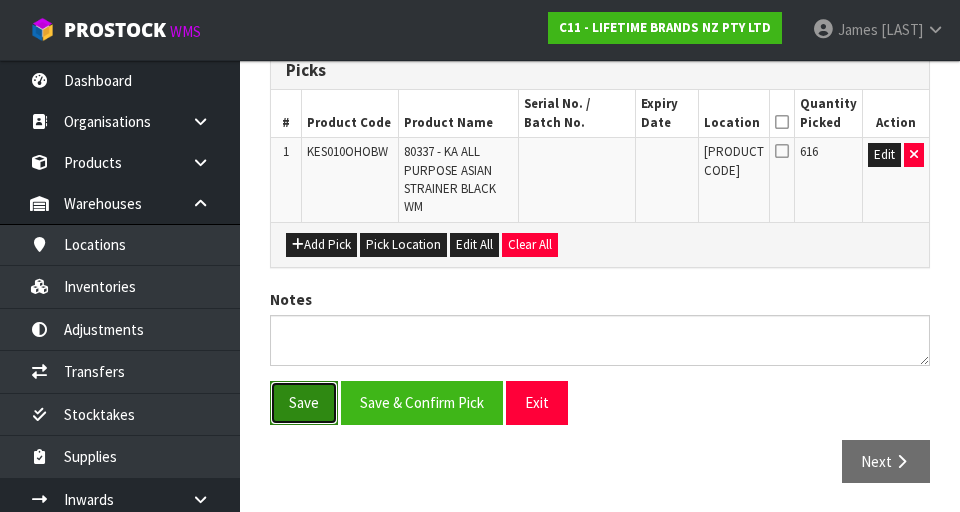 click on "Save" at bounding box center [304, 402] 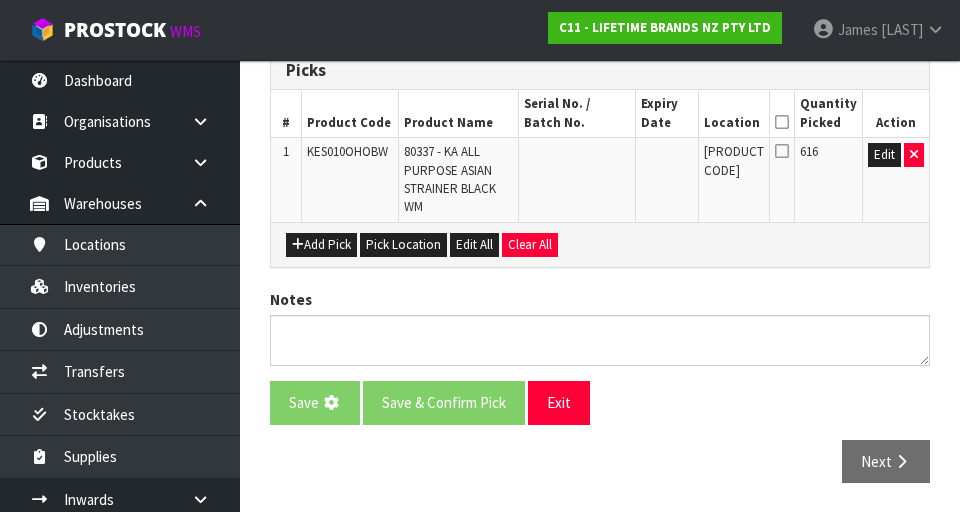 scroll, scrollTop: 0, scrollLeft: 0, axis: both 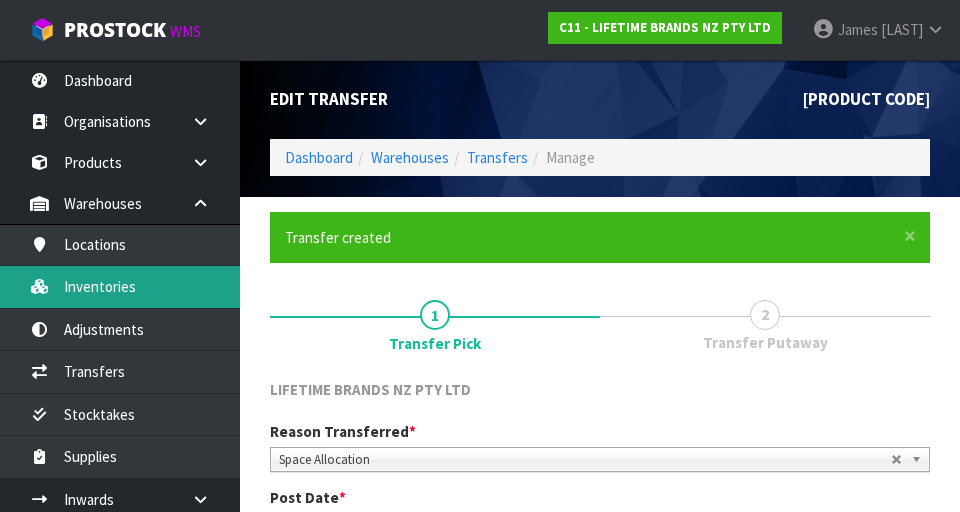 click on "Inventories" at bounding box center [120, 286] 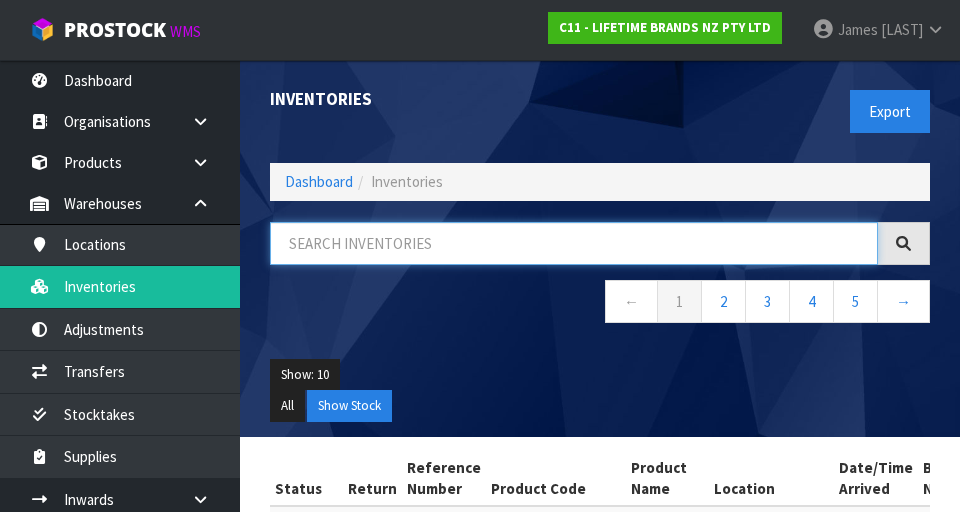 click at bounding box center [574, 243] 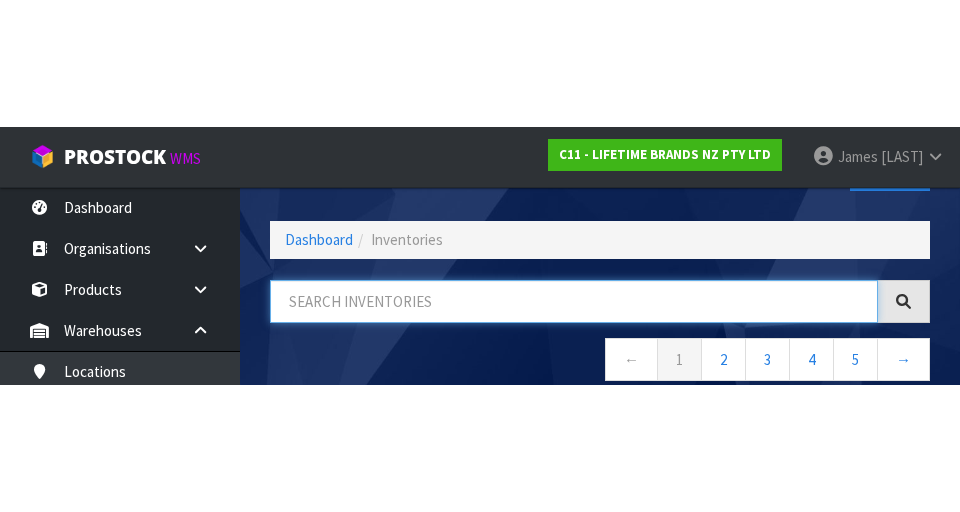 scroll, scrollTop: 114, scrollLeft: 0, axis: vertical 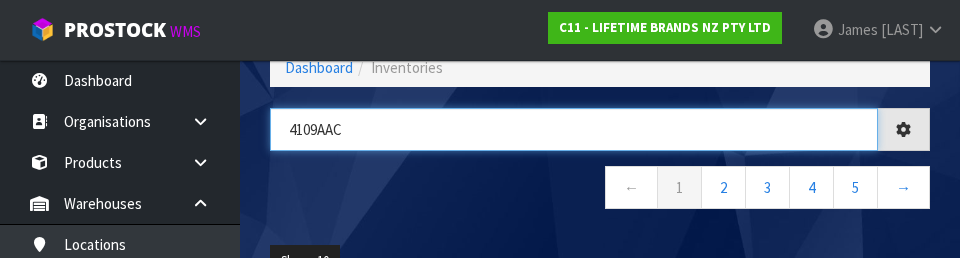 type on "4109AAC" 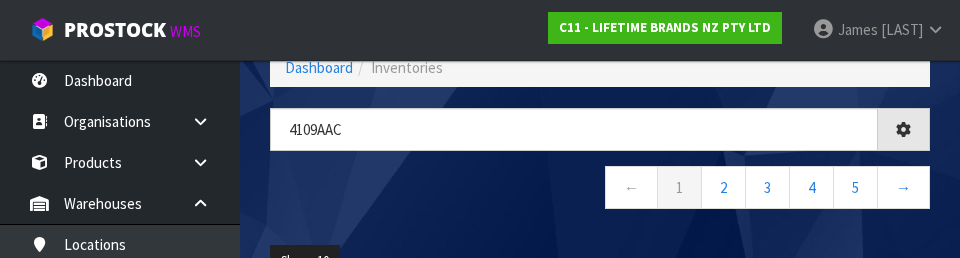 click on "←
1 2 3 4 5
→" at bounding box center (600, 190) 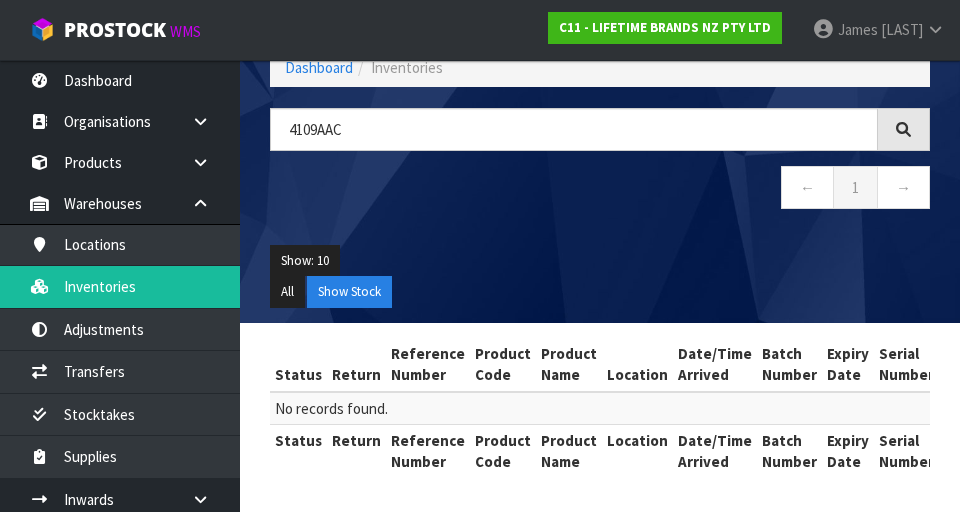 scroll, scrollTop: 116, scrollLeft: 0, axis: vertical 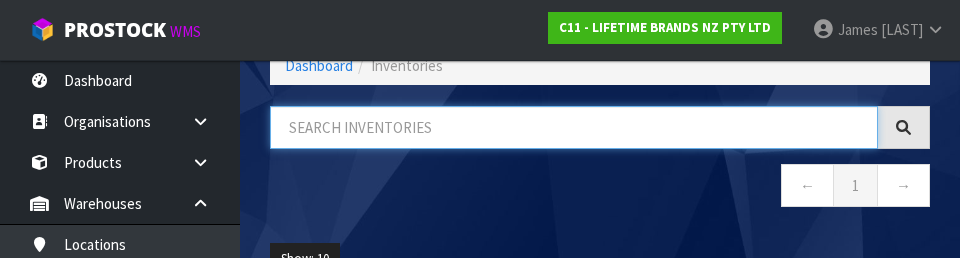 type 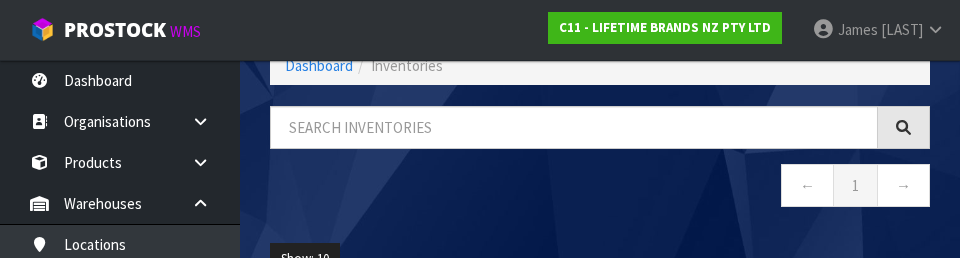 click on "←
1
→" at bounding box center [600, 188] 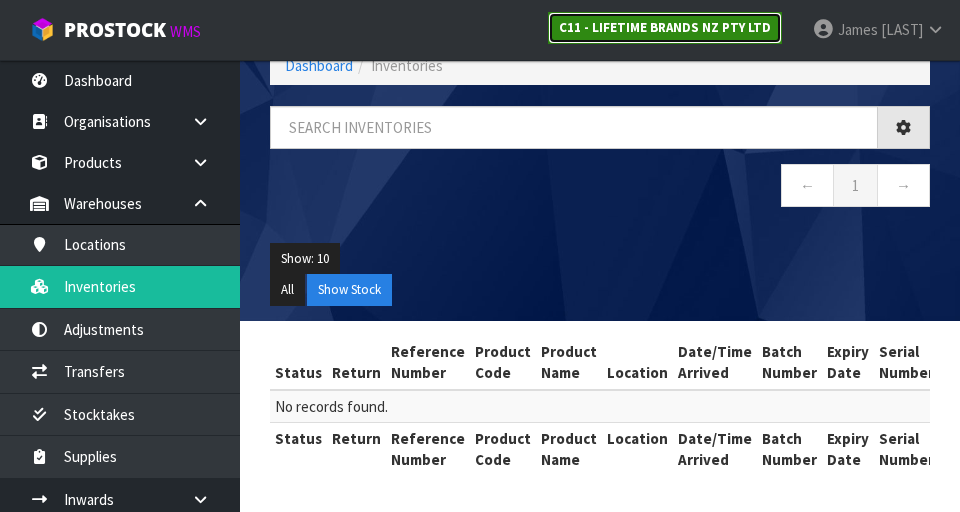 click on "C11 - LIFETIME BRANDS NZ PTY LTD" at bounding box center (665, 28) 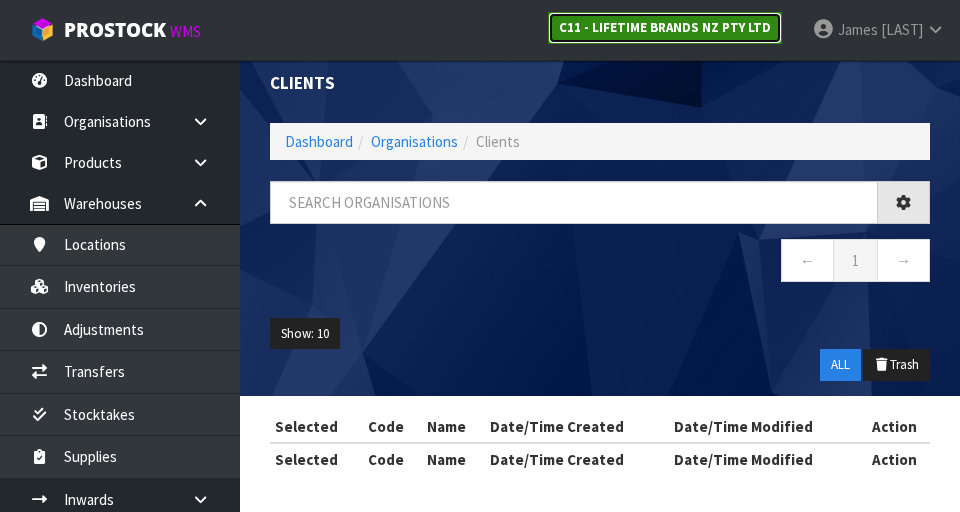 scroll, scrollTop: 116, scrollLeft: 0, axis: vertical 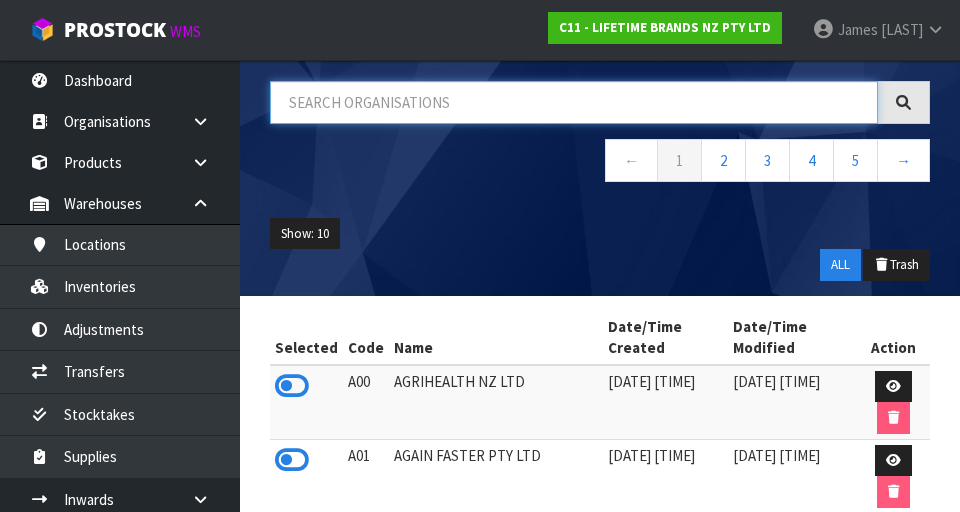 click at bounding box center (574, 102) 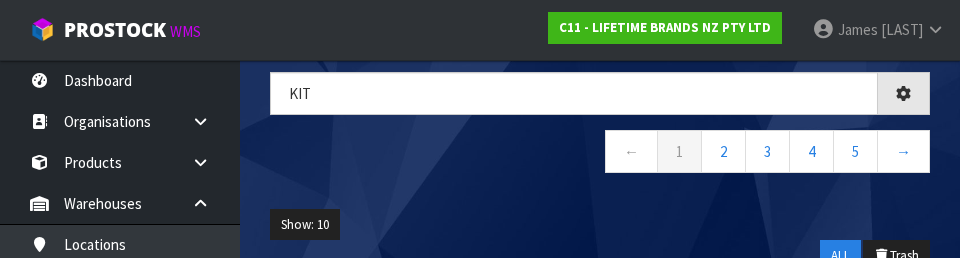 click on "←
1 2 3 4 5
→" at bounding box center (600, 154) 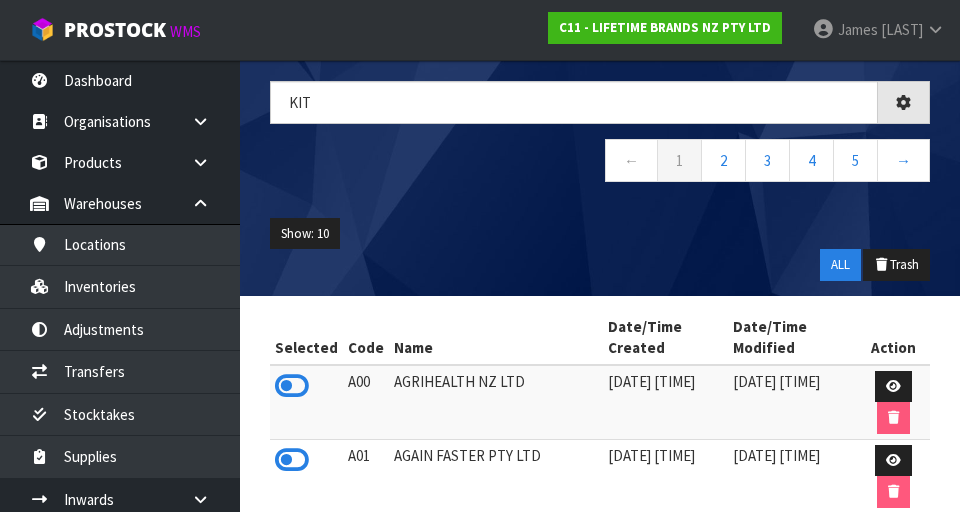 type on "KIT" 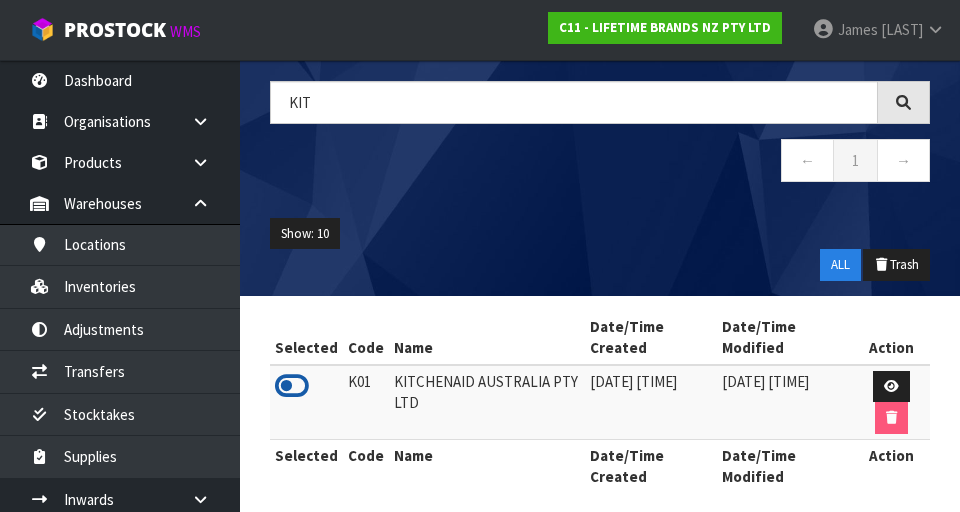 click at bounding box center [292, 386] 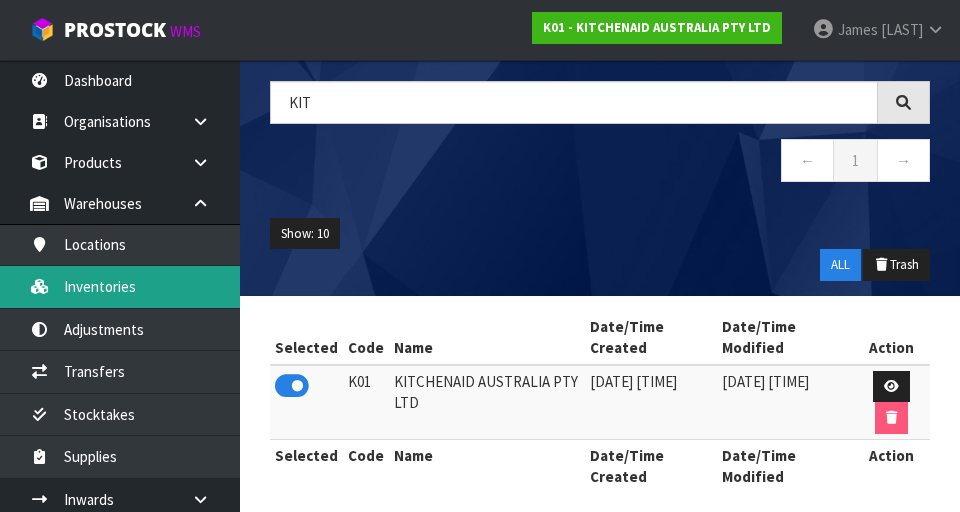 click on "Inventories" at bounding box center [120, 286] 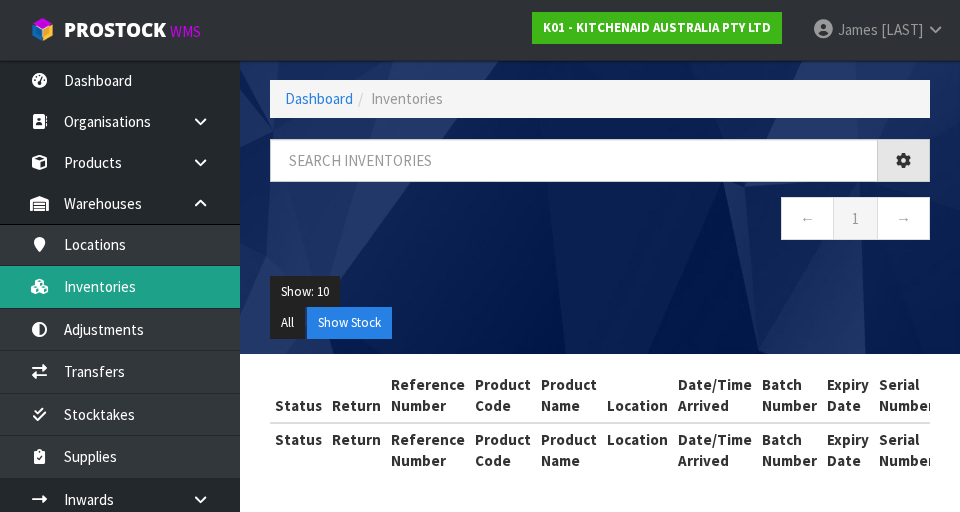 scroll, scrollTop: 84, scrollLeft: 0, axis: vertical 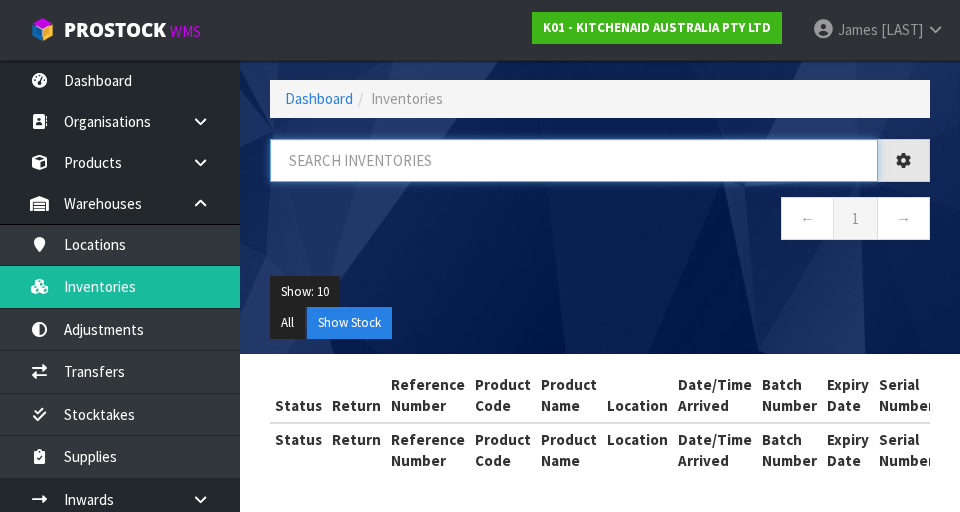 click at bounding box center [574, 160] 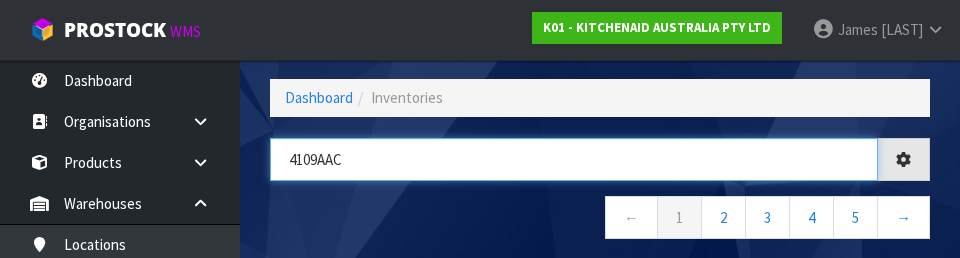 click on "4109AAC" at bounding box center (574, 159) 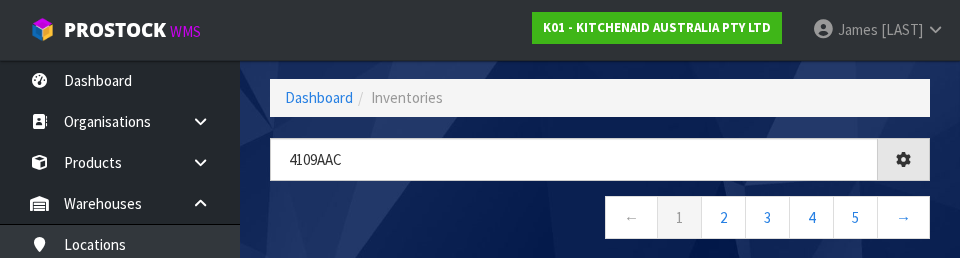 click on "←
1 2 3 4 5
→" at bounding box center (600, 220) 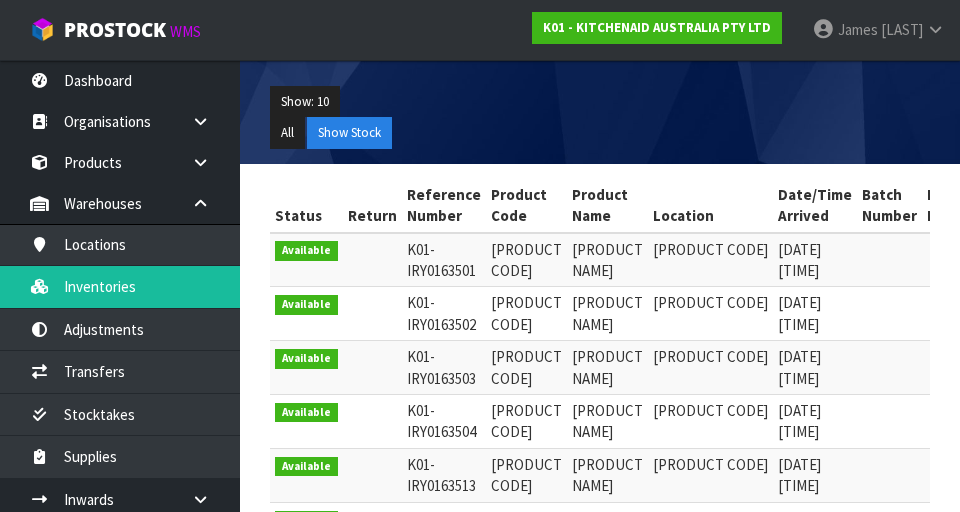 scroll, scrollTop: 277, scrollLeft: 0, axis: vertical 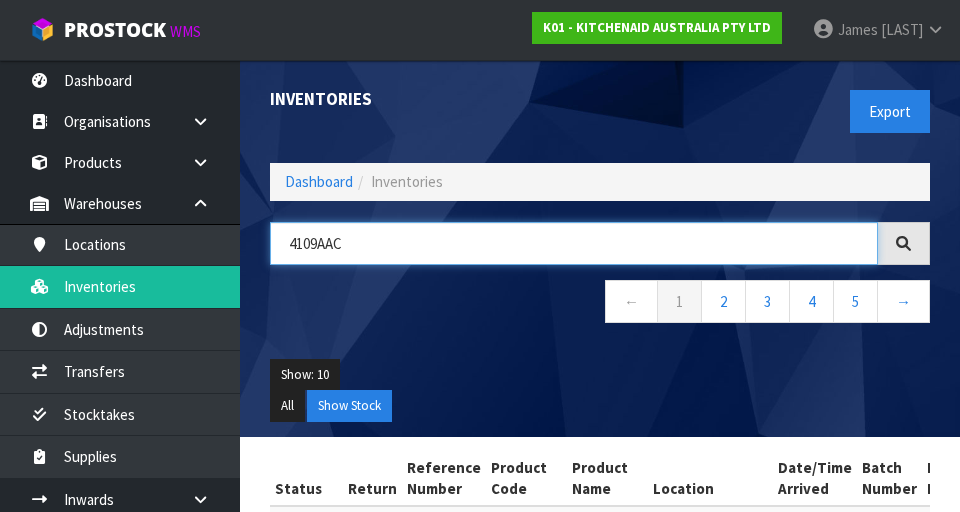 click on "4109AAC" at bounding box center [574, 243] 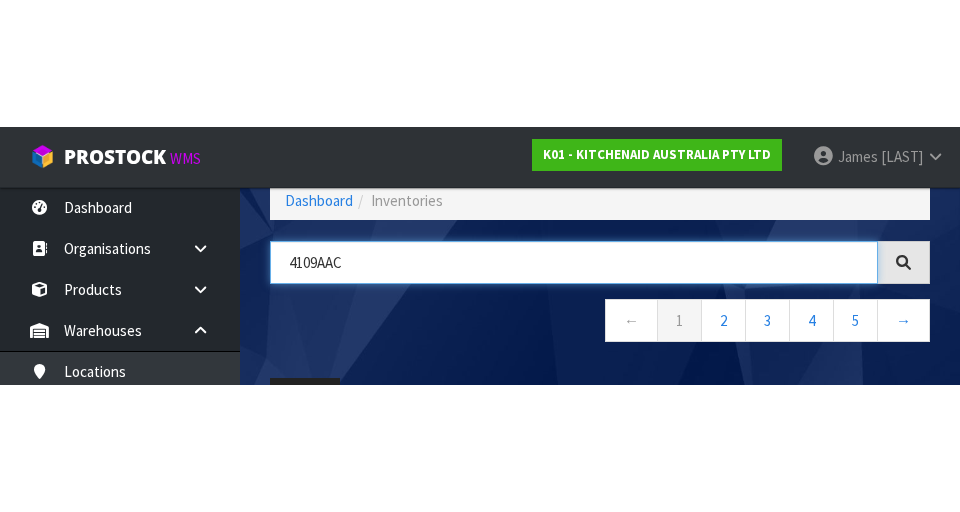 scroll, scrollTop: 114, scrollLeft: 0, axis: vertical 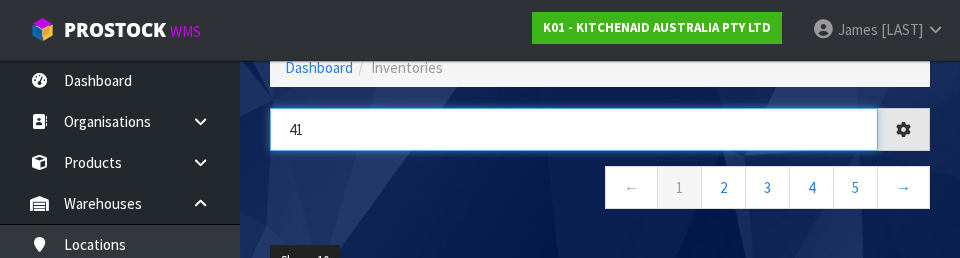 type on "4" 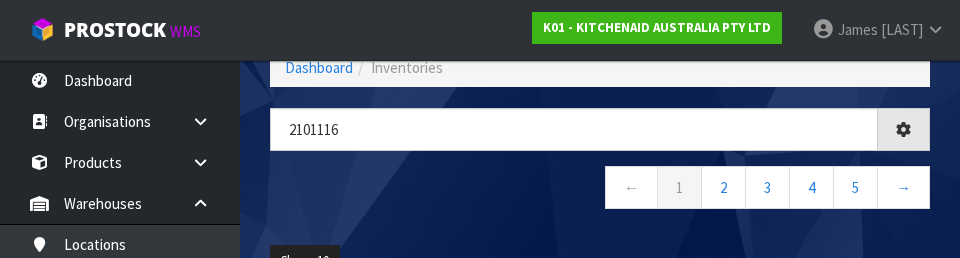 click on "←
1 2 3 4 5
→" at bounding box center [600, 190] 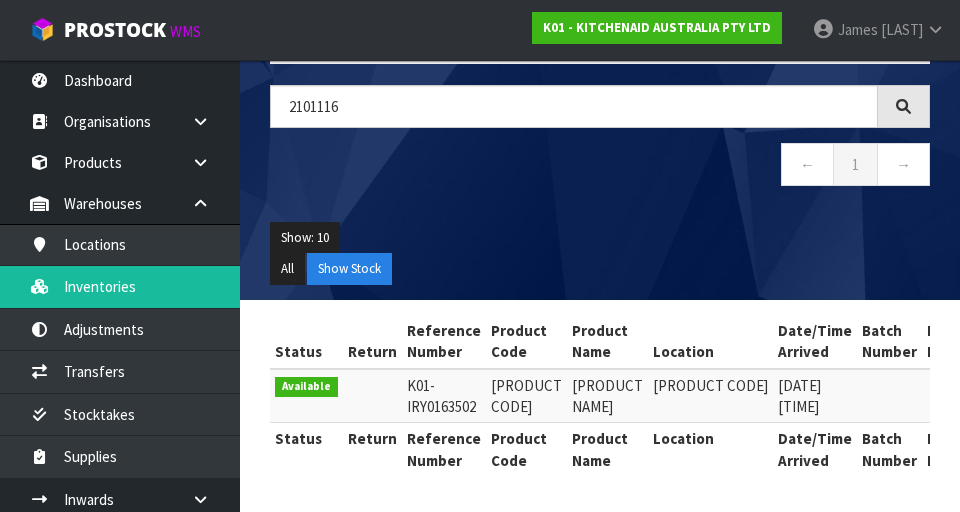 scroll, scrollTop: 0, scrollLeft: 0, axis: both 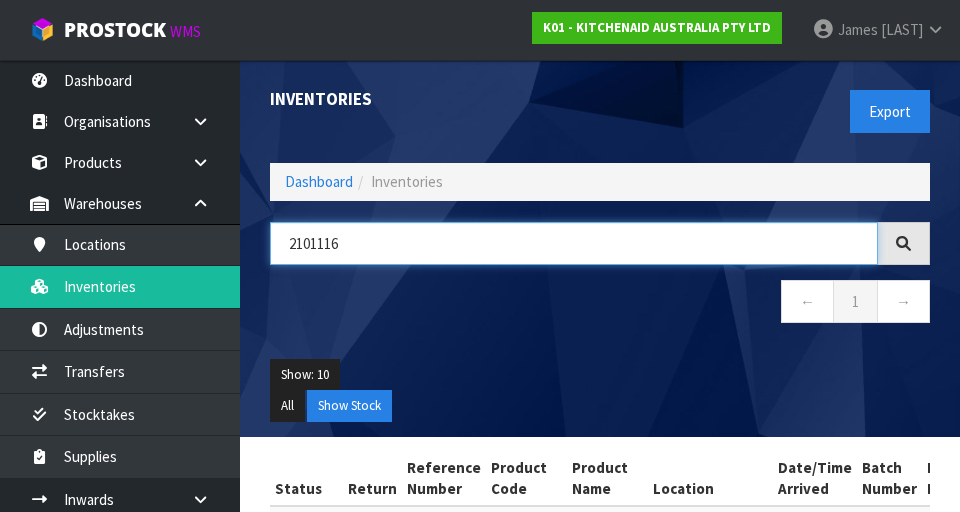 click on "2101116" at bounding box center (574, 243) 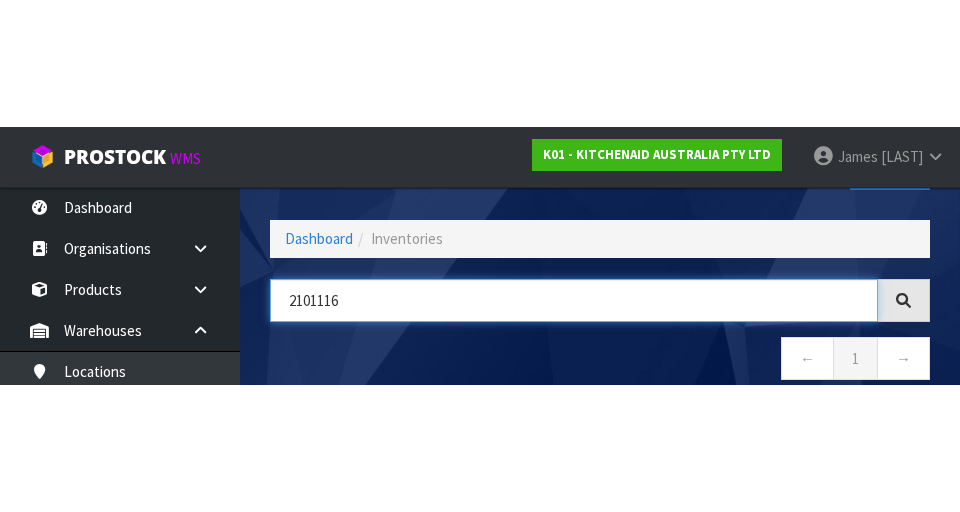 scroll, scrollTop: 114, scrollLeft: 0, axis: vertical 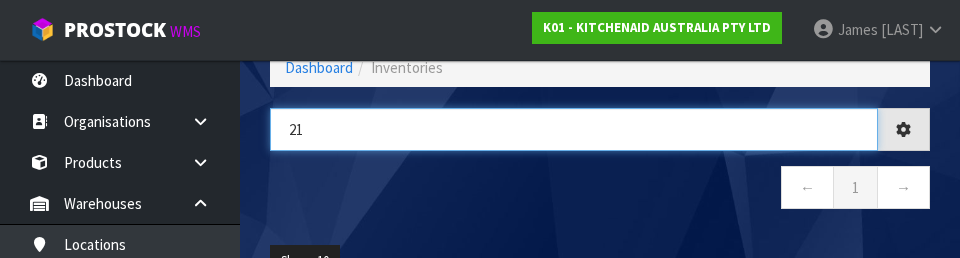 type on "2" 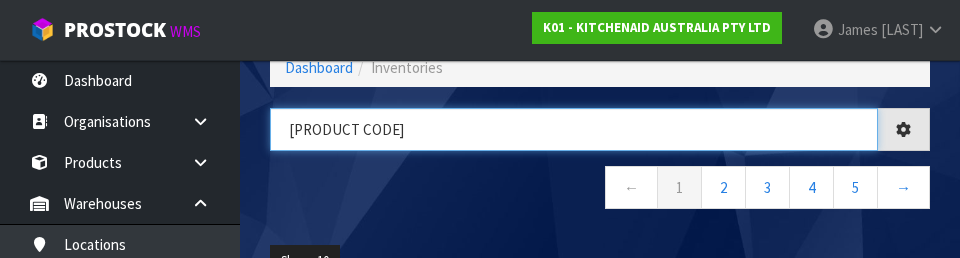 type on "[PRODUCT CODE]" 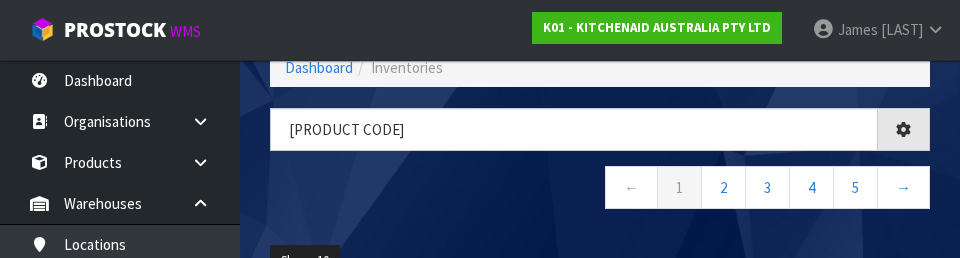 click on "←
1 2 3 4 5
→" at bounding box center [600, 190] 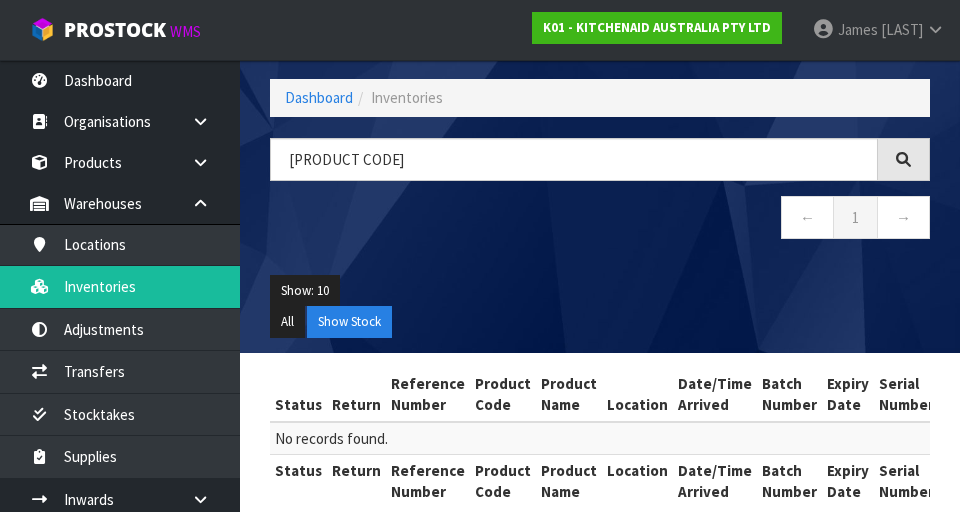 scroll, scrollTop: 0, scrollLeft: 0, axis: both 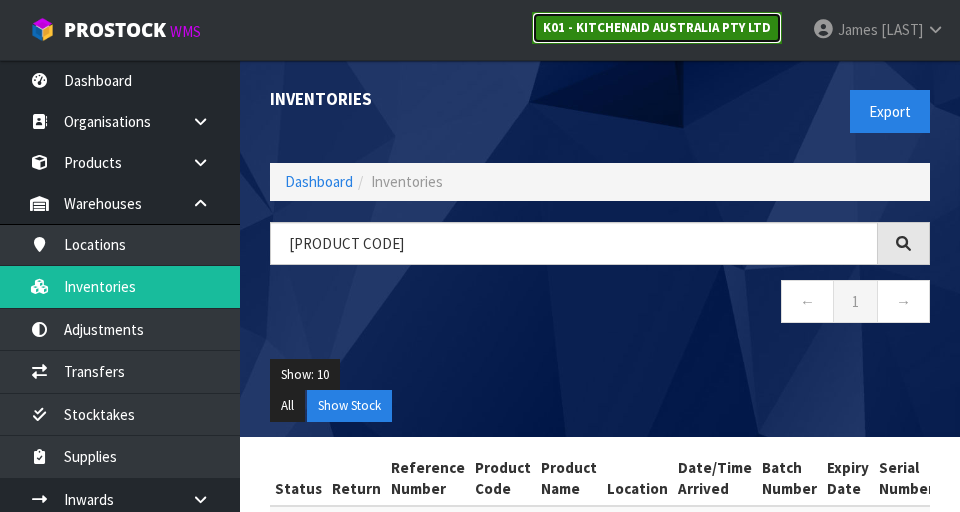 click on "K01 - KITCHENAID AUSTRALIA PTY LTD" at bounding box center [657, 28] 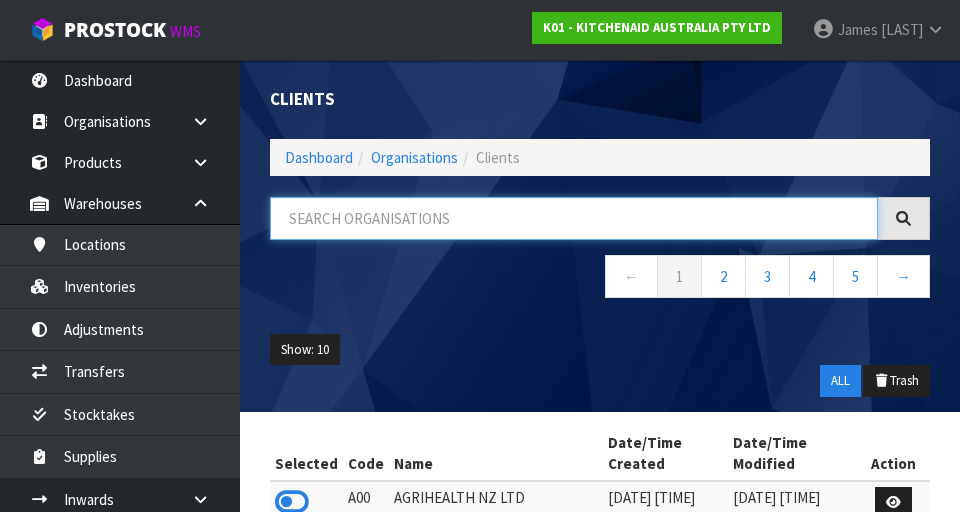 click at bounding box center [574, 218] 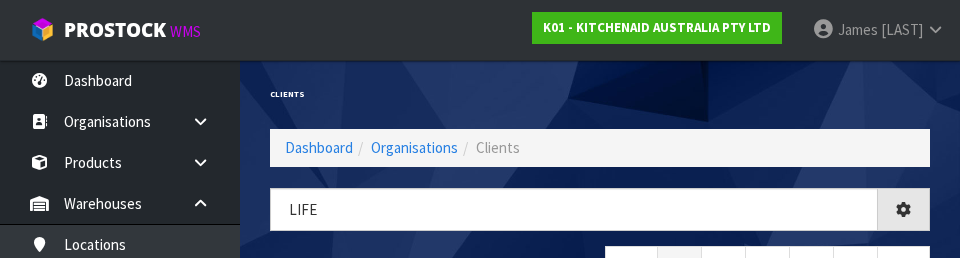 click on "Clients" at bounding box center (600, 94) 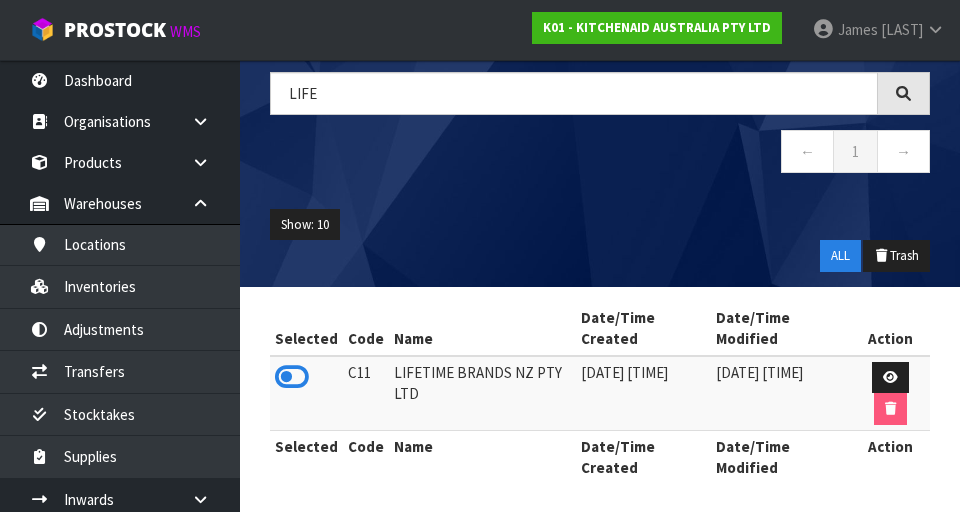 scroll, scrollTop: 122, scrollLeft: 0, axis: vertical 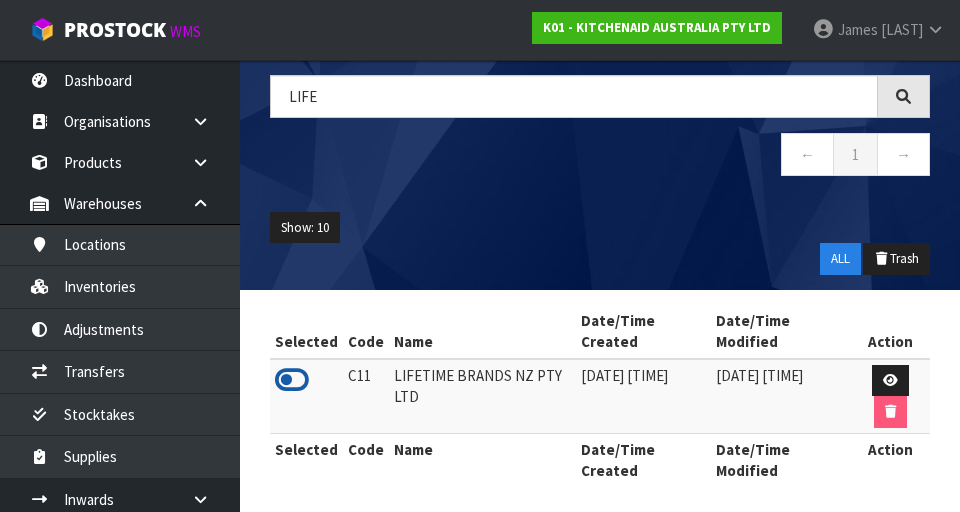 click at bounding box center (292, 380) 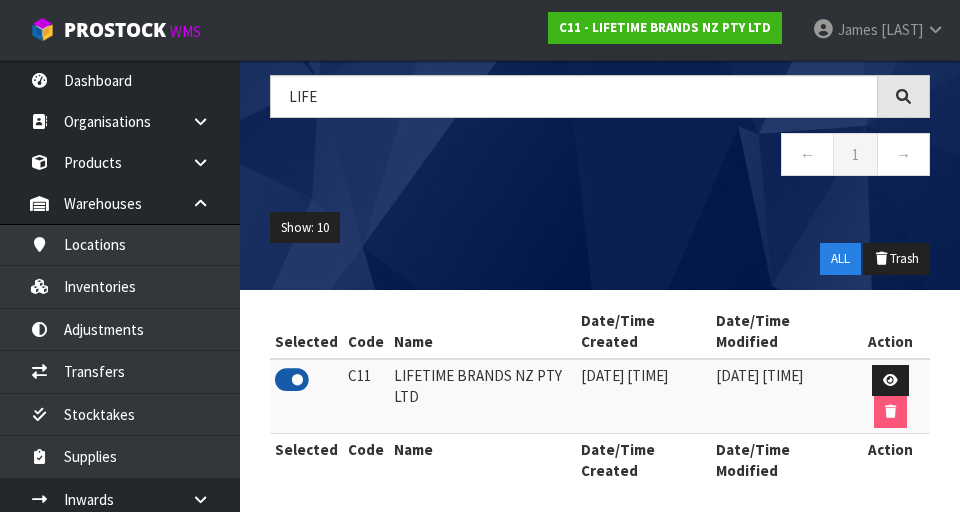 scroll, scrollTop: 0, scrollLeft: 0, axis: both 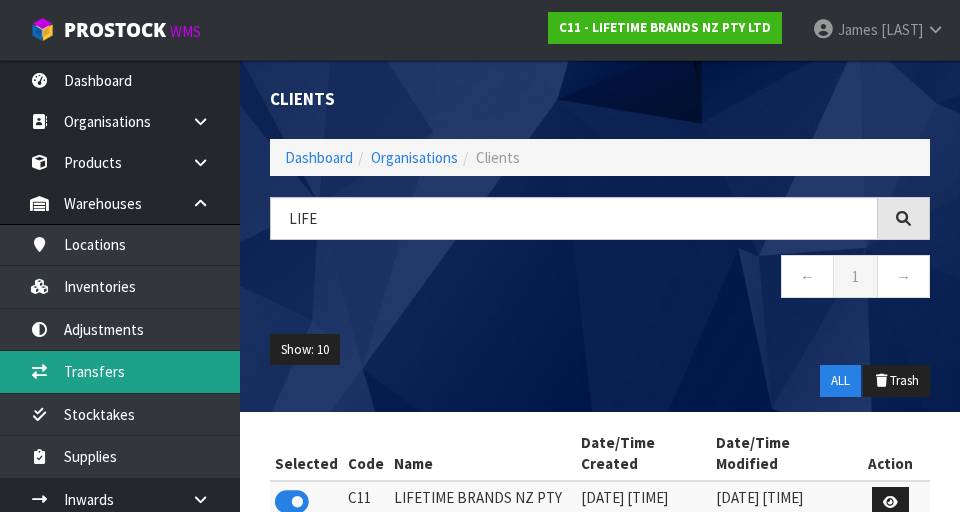 click on "Transfers" at bounding box center (120, 371) 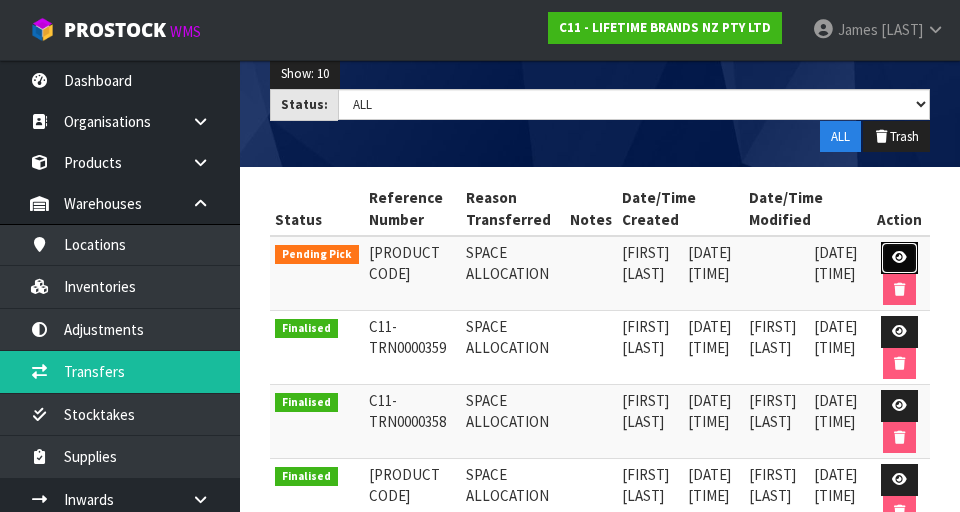 click at bounding box center (899, 257) 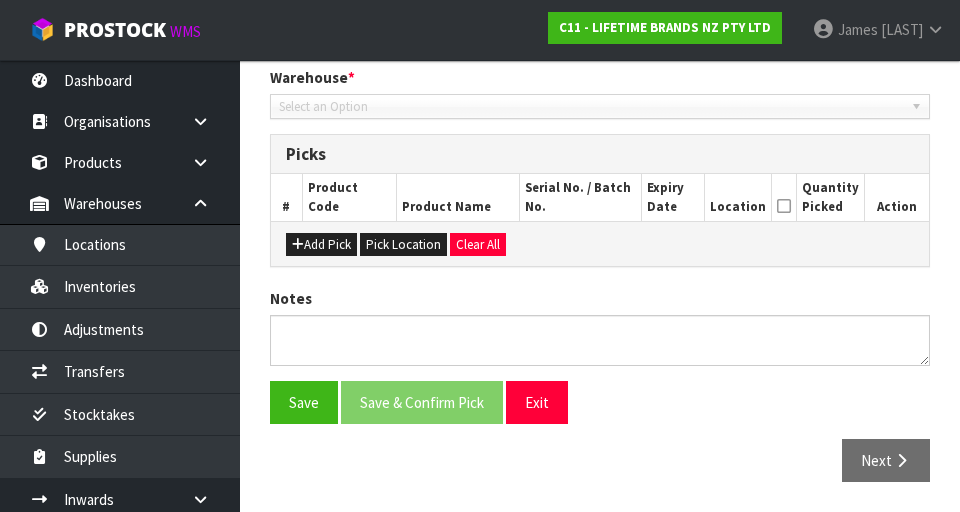 type on "[DATE]" 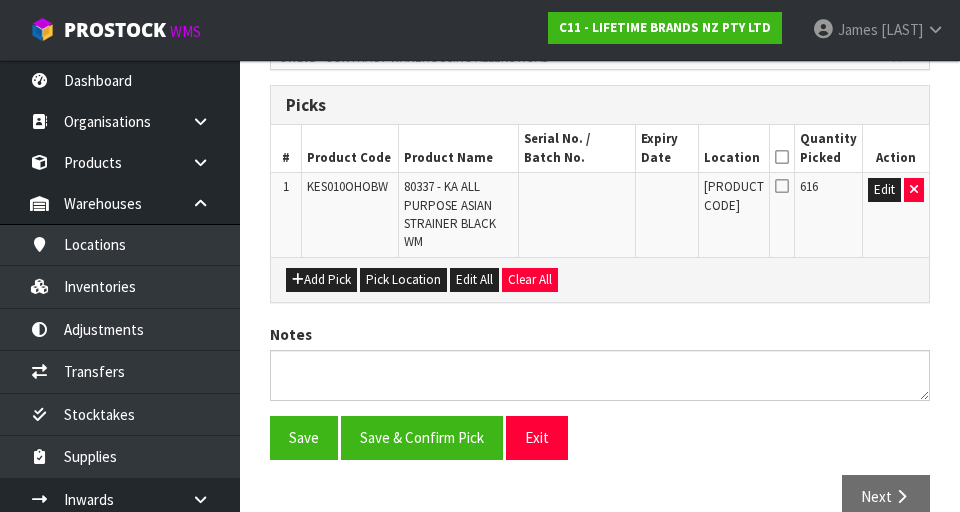 scroll, scrollTop: 0, scrollLeft: 0, axis: both 